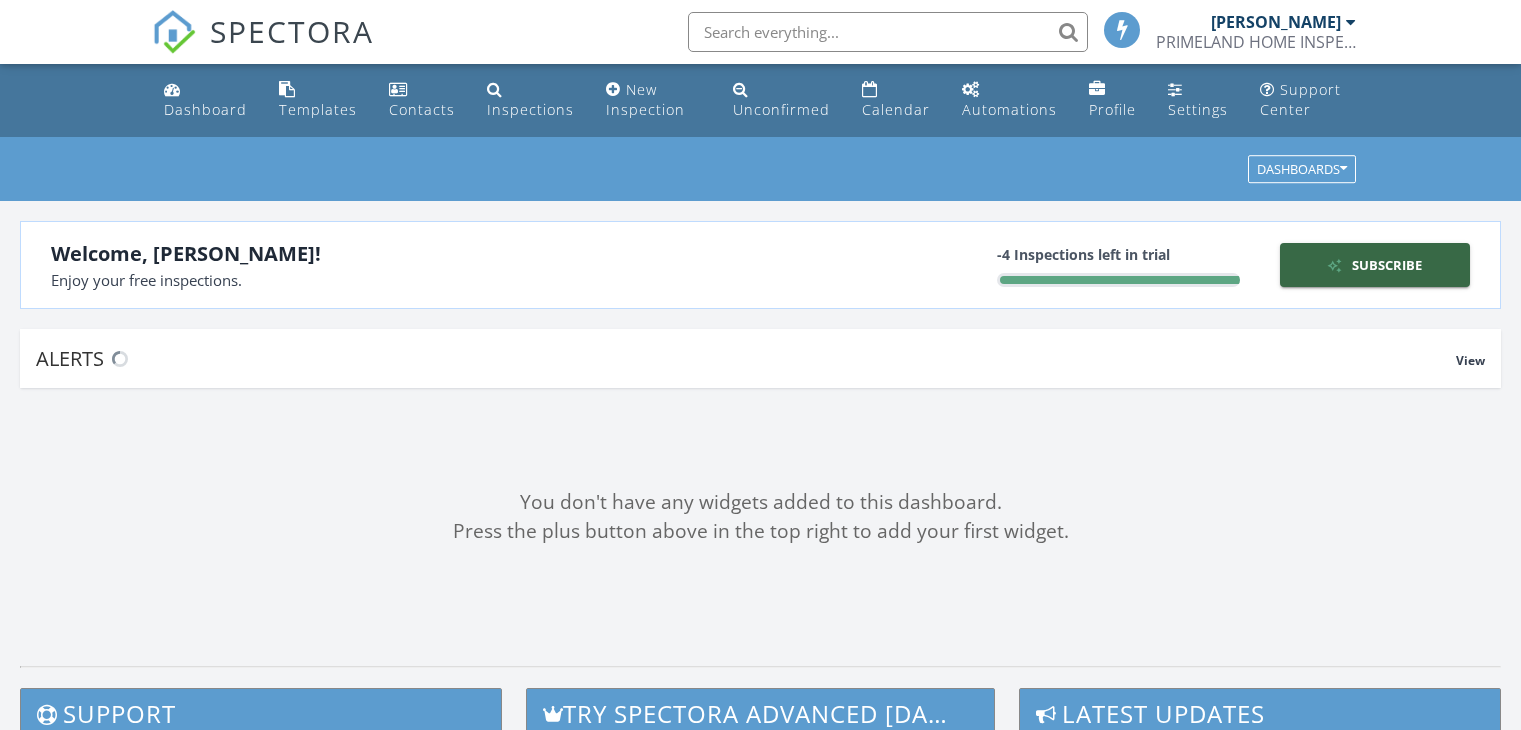scroll, scrollTop: 0, scrollLeft: 0, axis: both 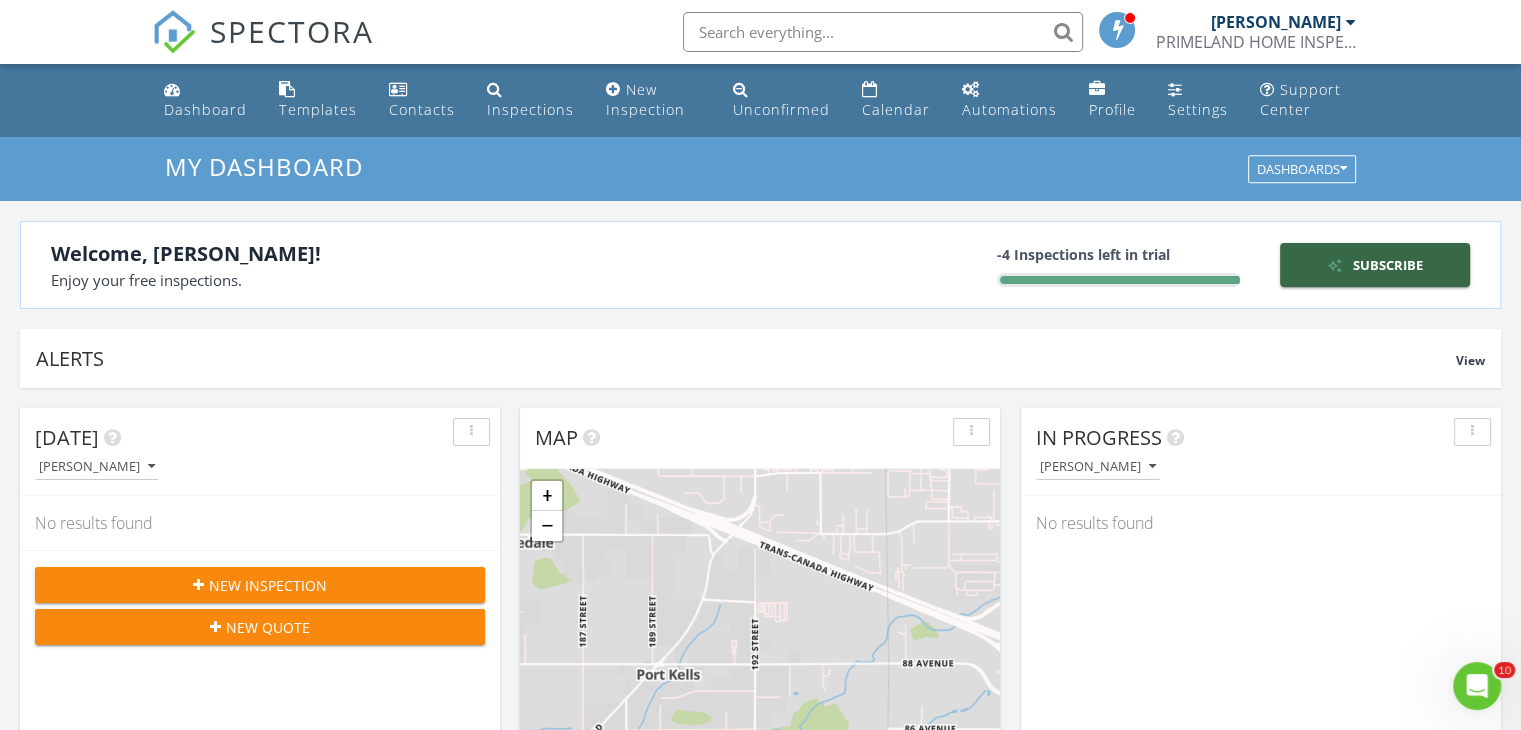 click on "-4 Inspections left in trial" at bounding box center (1118, 265) 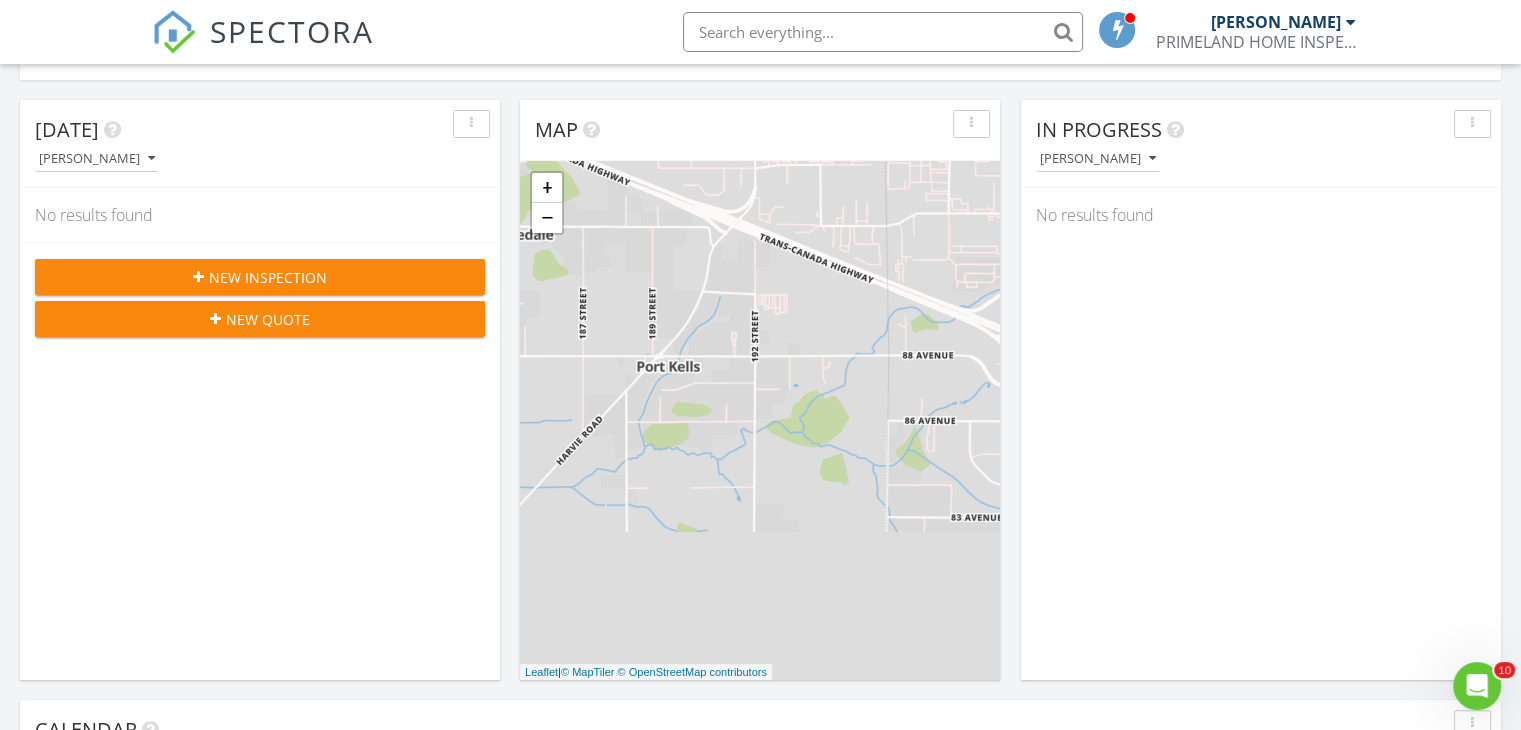 scroll, scrollTop: 320, scrollLeft: 0, axis: vertical 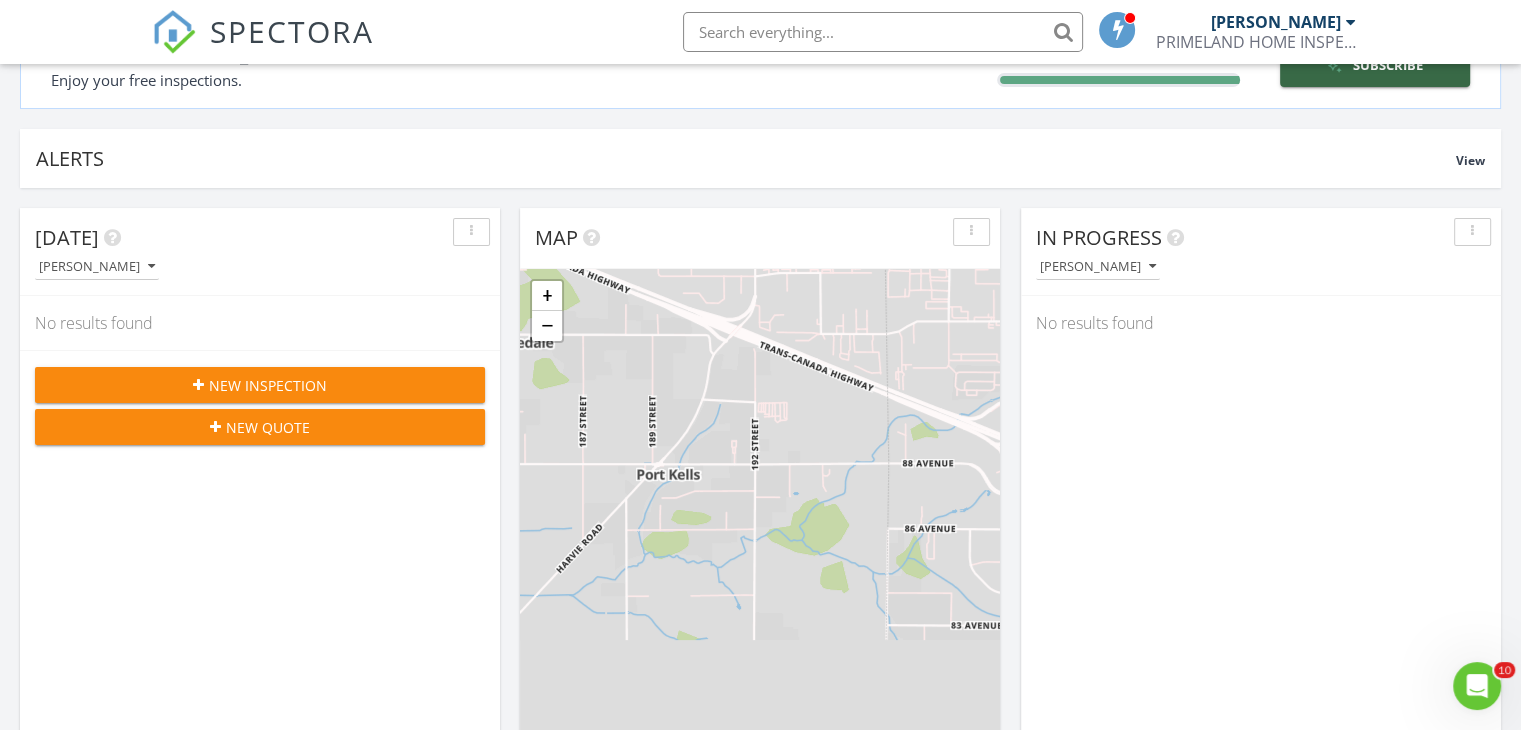 click 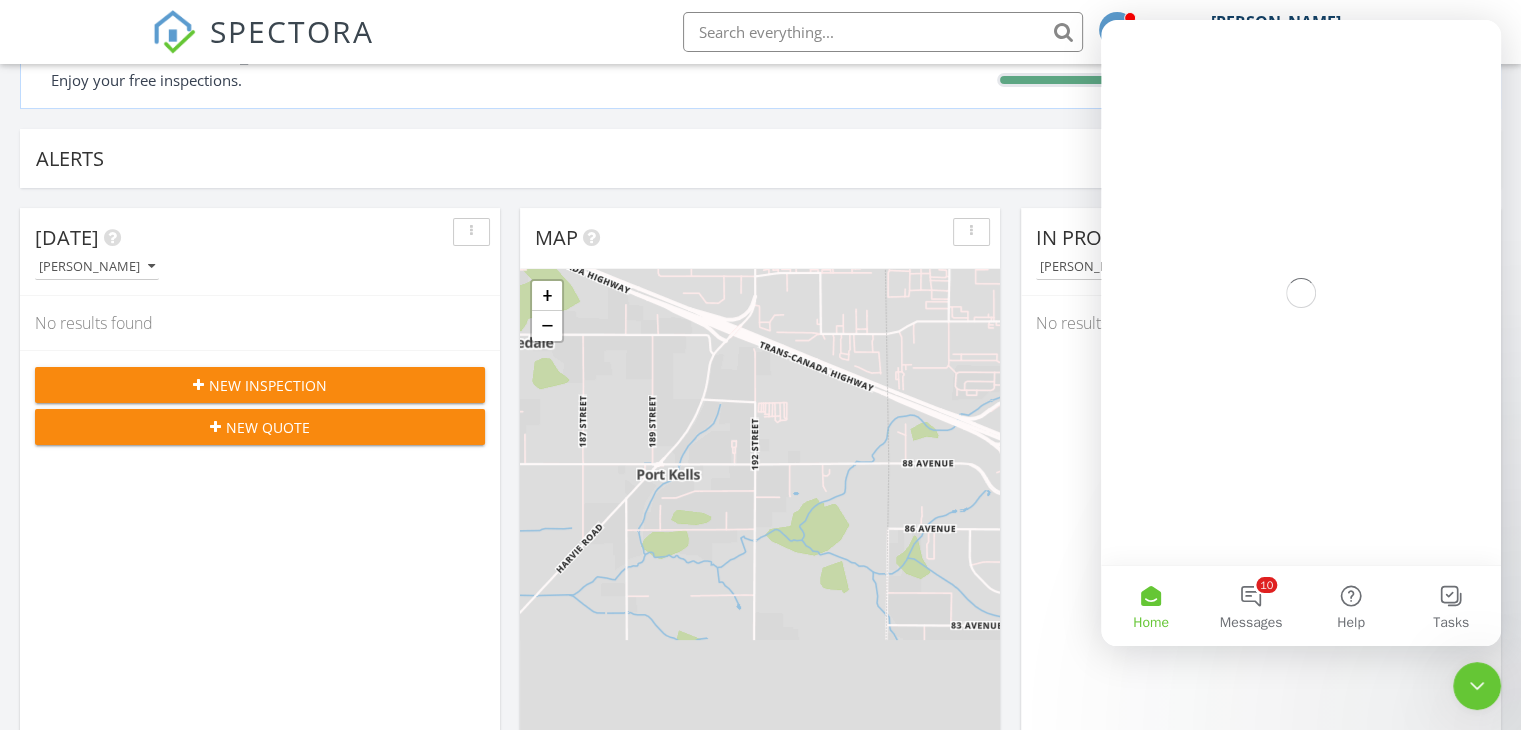 scroll, scrollTop: 0, scrollLeft: 0, axis: both 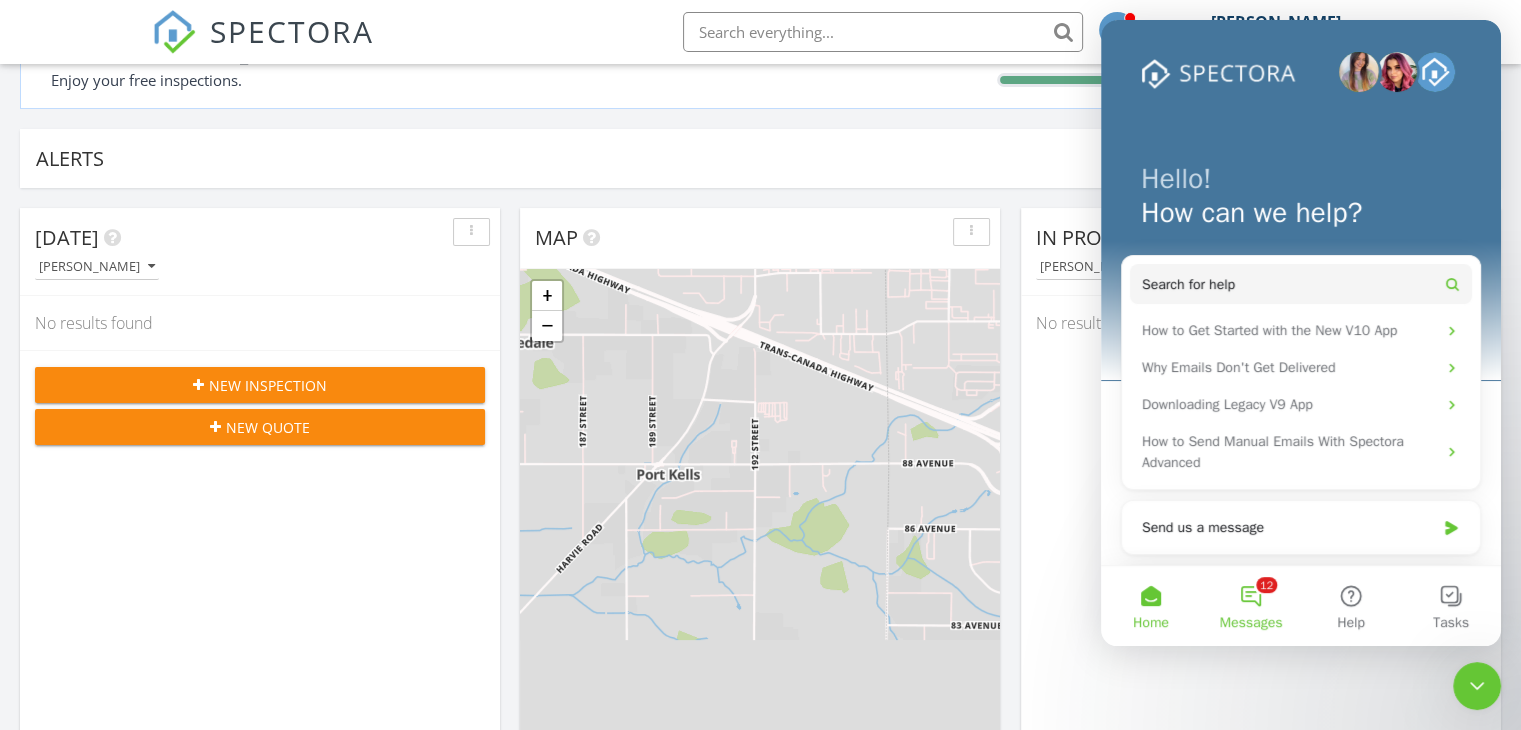 click on "12 Messages" at bounding box center [1251, 606] 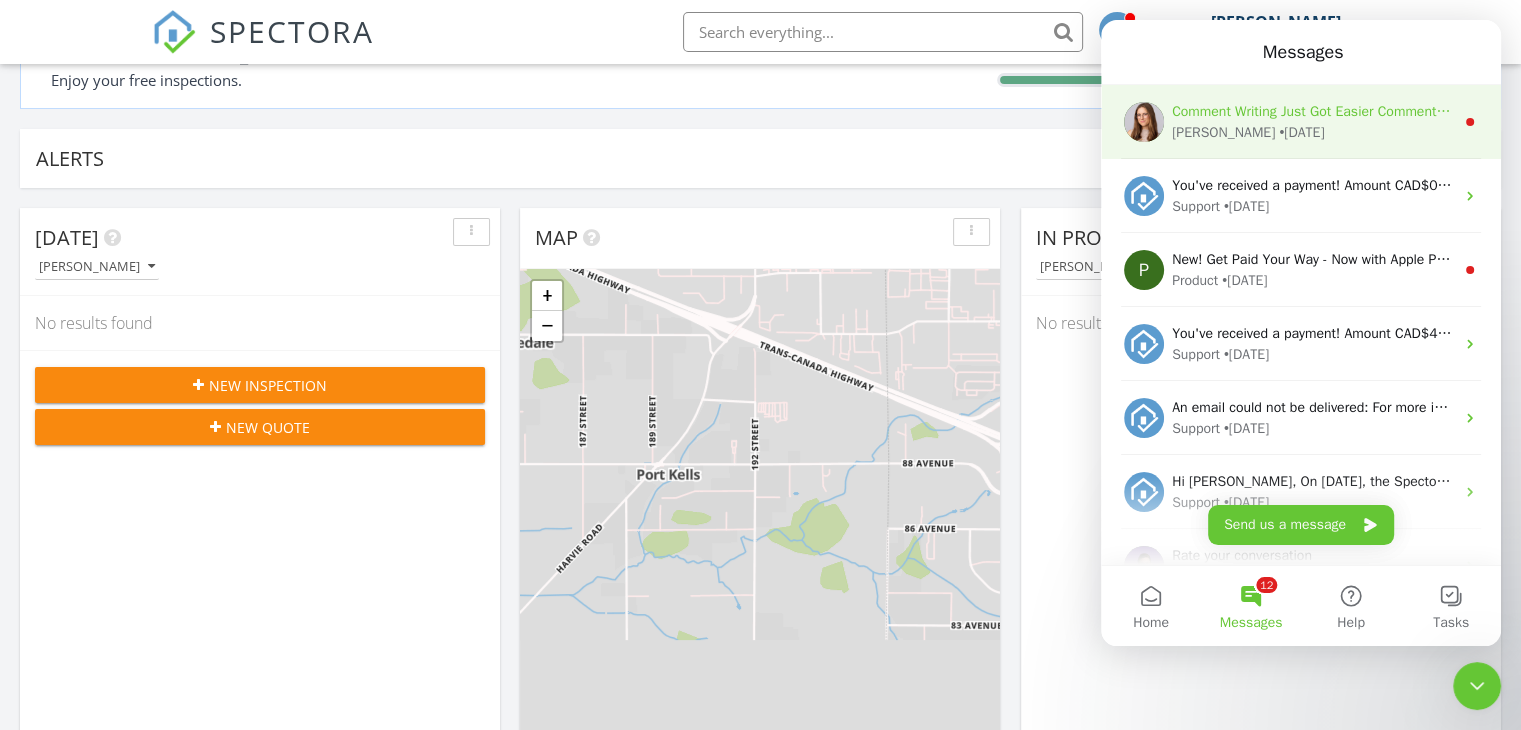 click on "Comment Writing Just Got Easier  Comment Assist, your first AI-powered tool in Spectora, is now live in the Template Editor!  Quickly generate clear, polished, agent and buyer-friendly comments in seconds." at bounding box center [1798, 111] 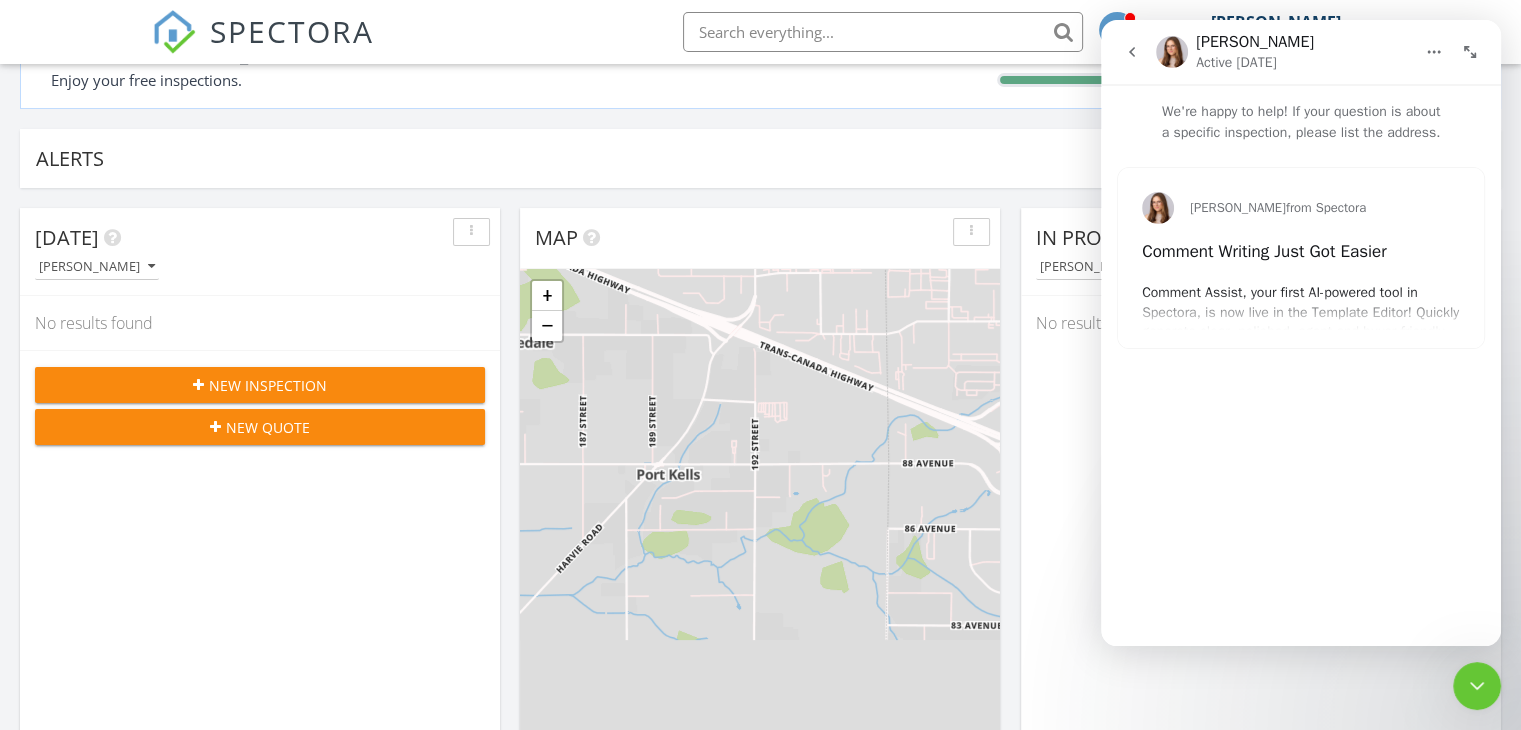 click on "Alerts" at bounding box center (746, 158) 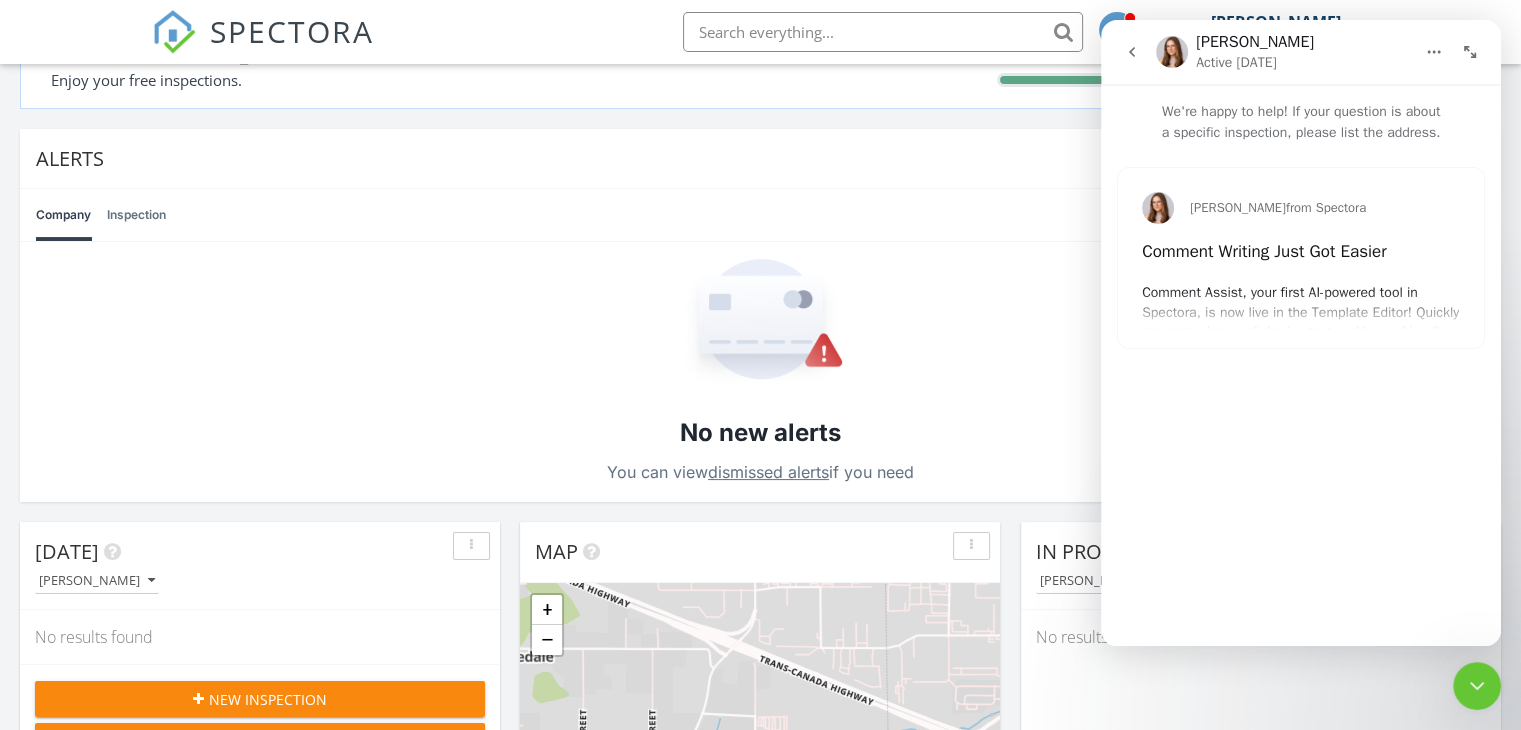 click 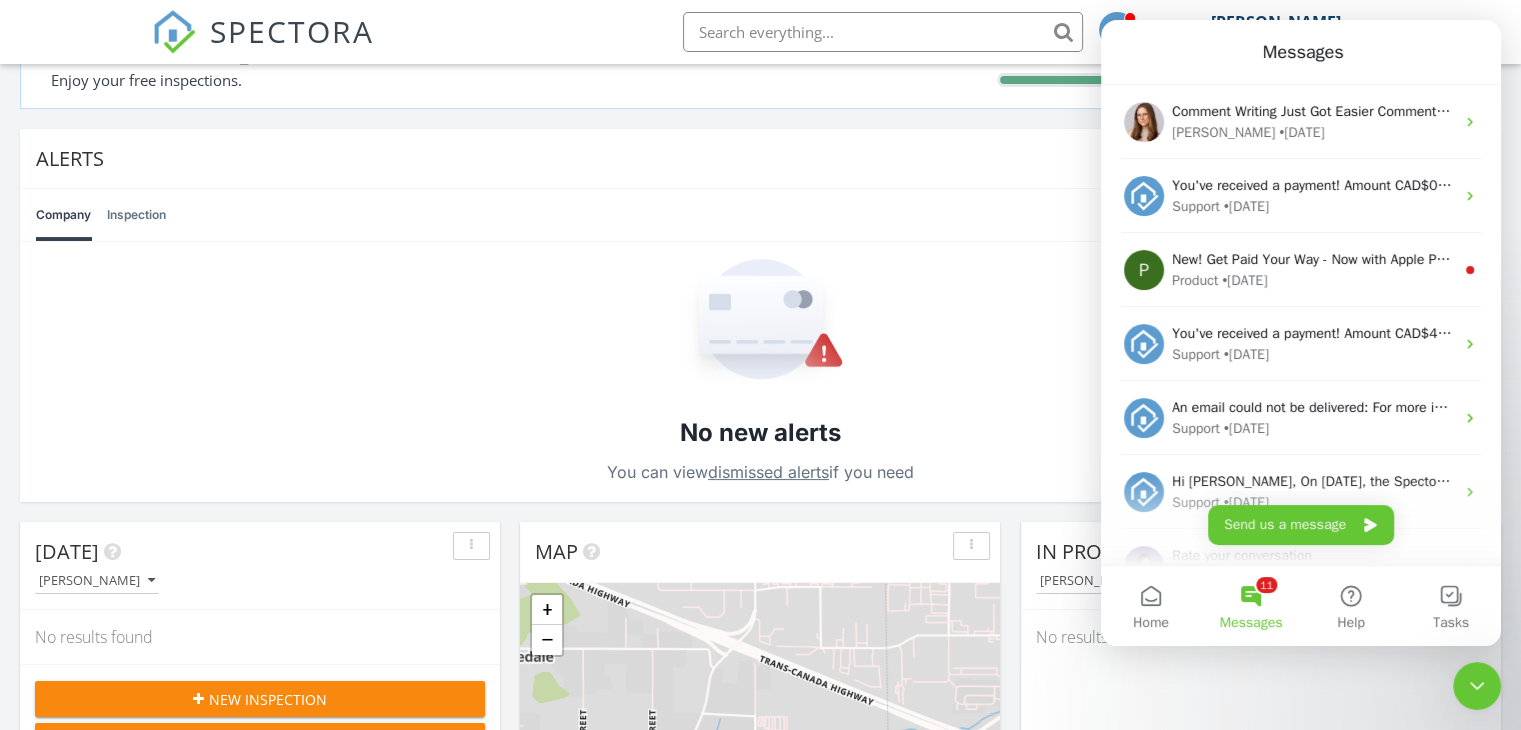 scroll, scrollTop: 0, scrollLeft: 0, axis: both 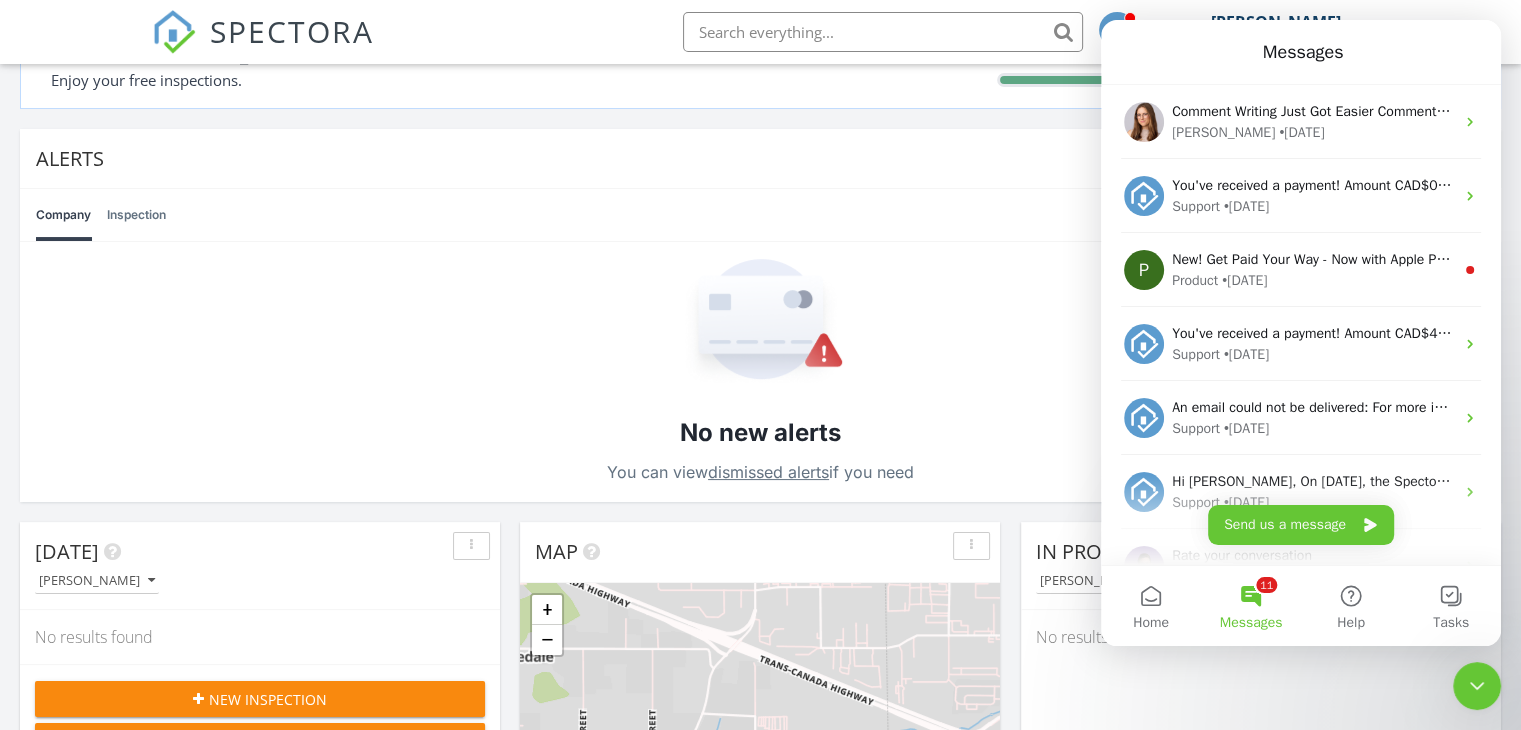 click 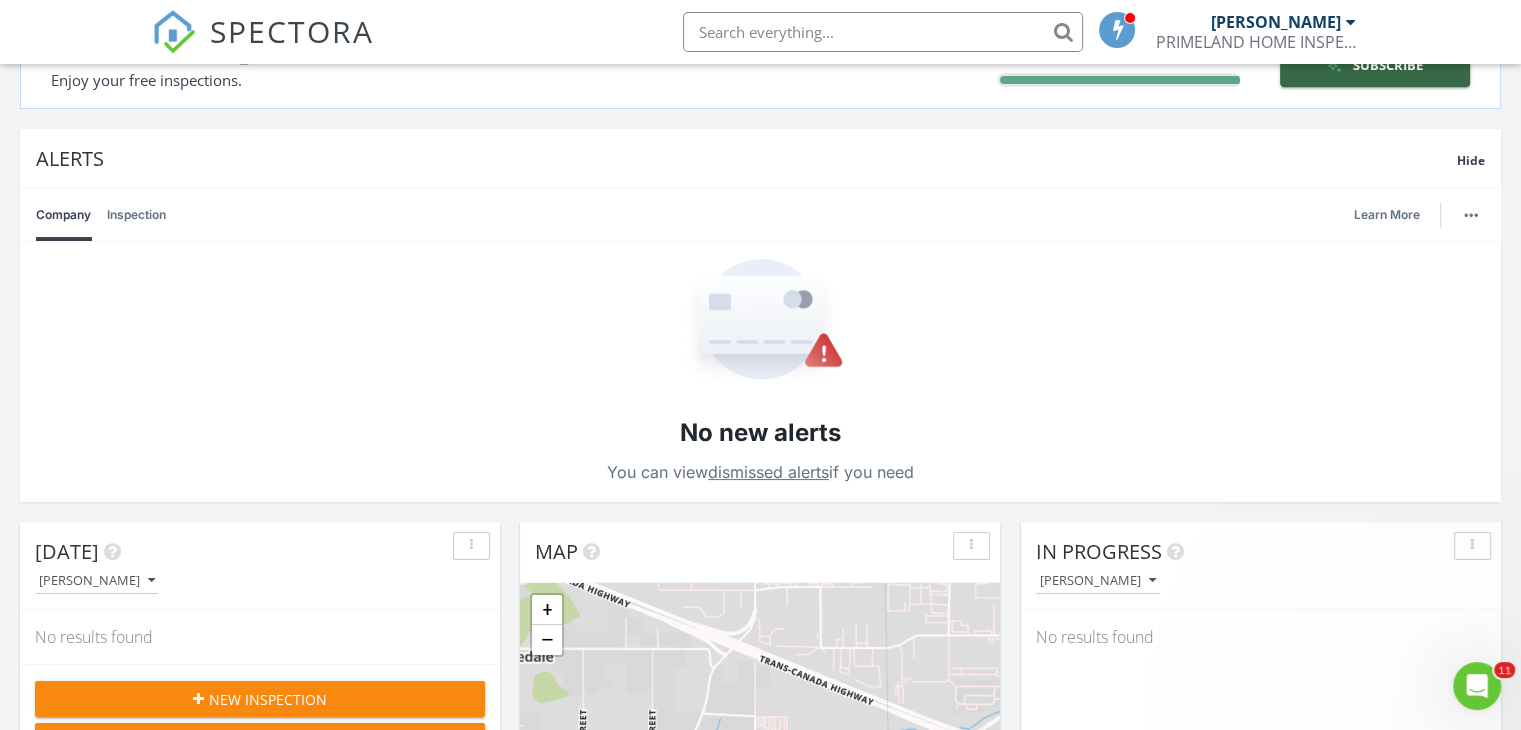 scroll, scrollTop: 0, scrollLeft: 0, axis: both 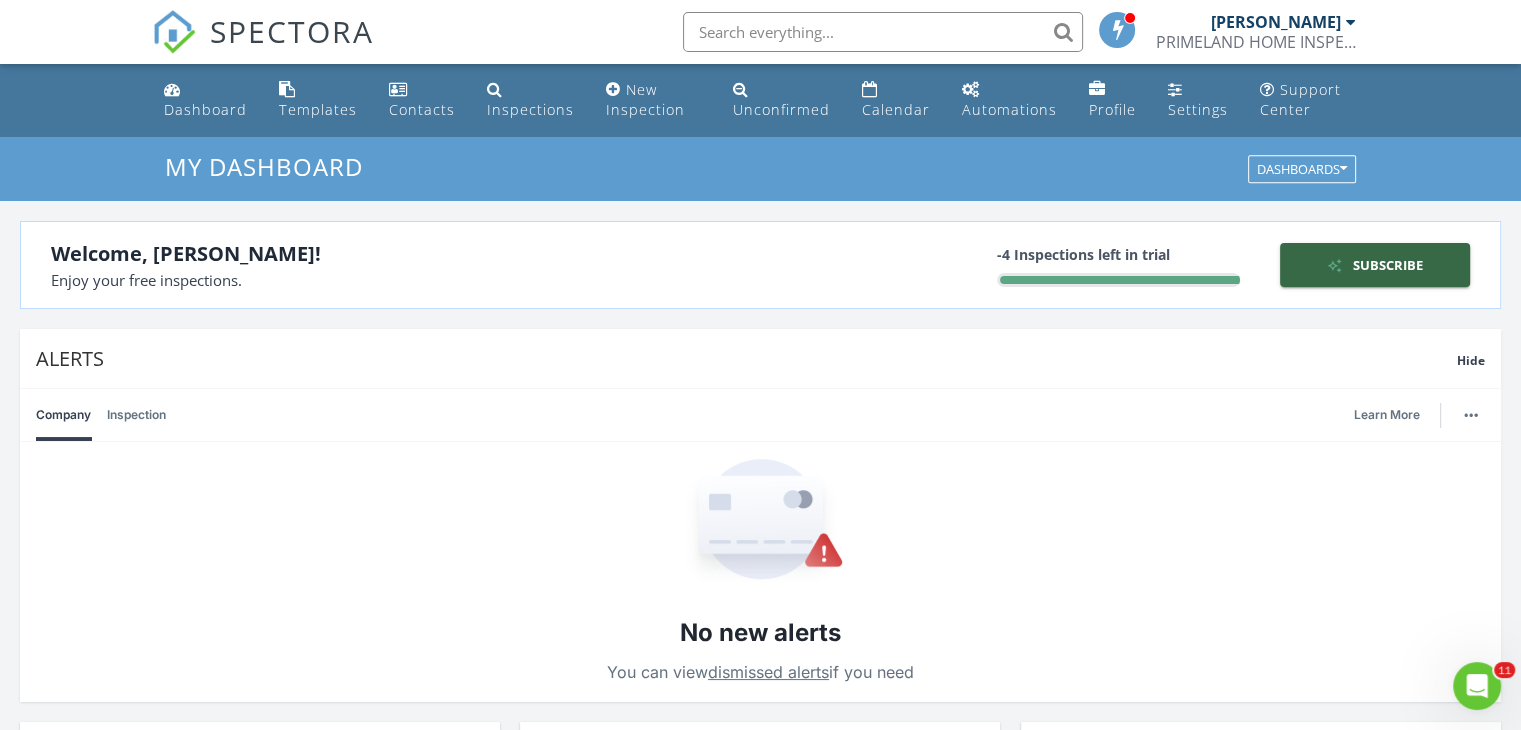 click on "Welcome, [PERSON_NAME]!" at bounding box center [405, 254] 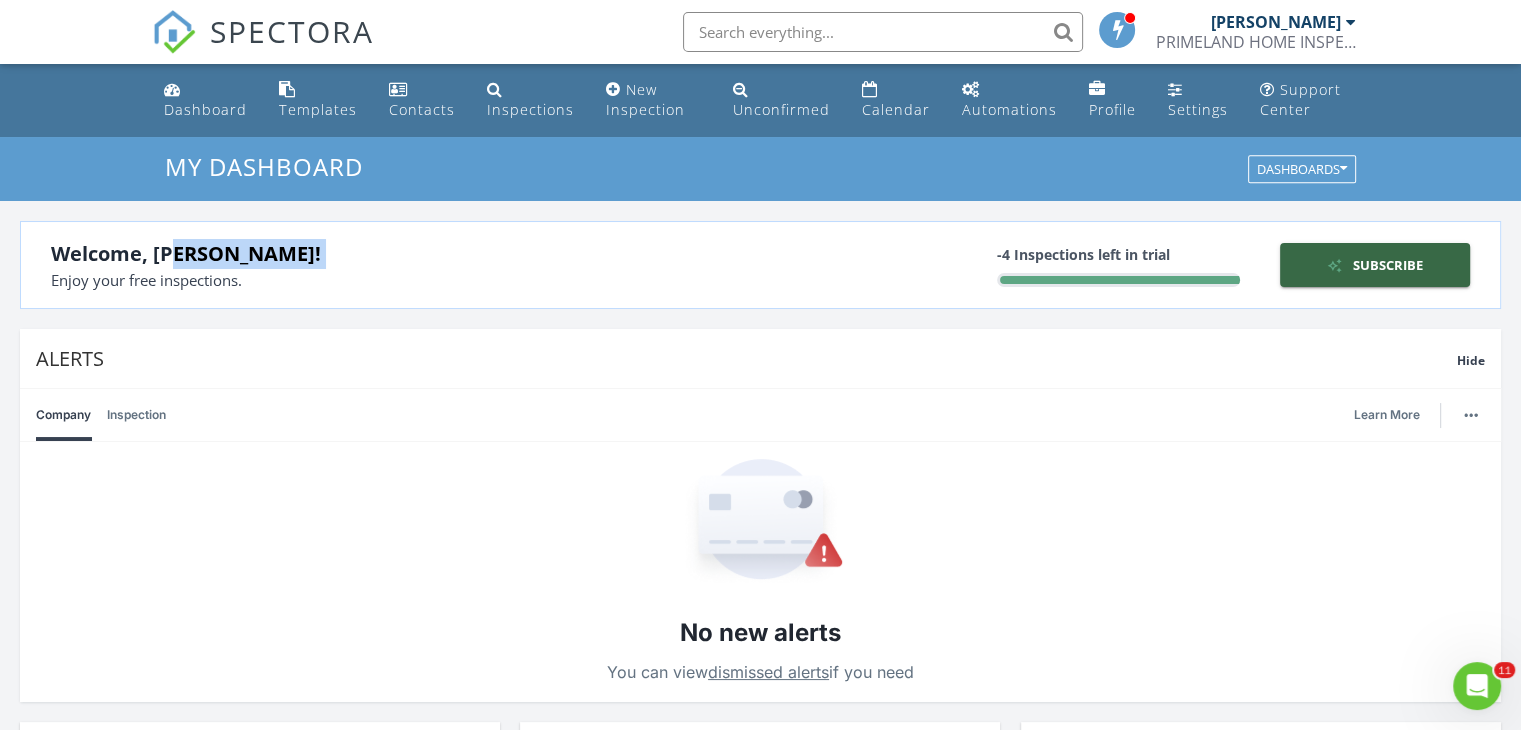 click on "Welcome, Jagjit!" at bounding box center (405, 254) 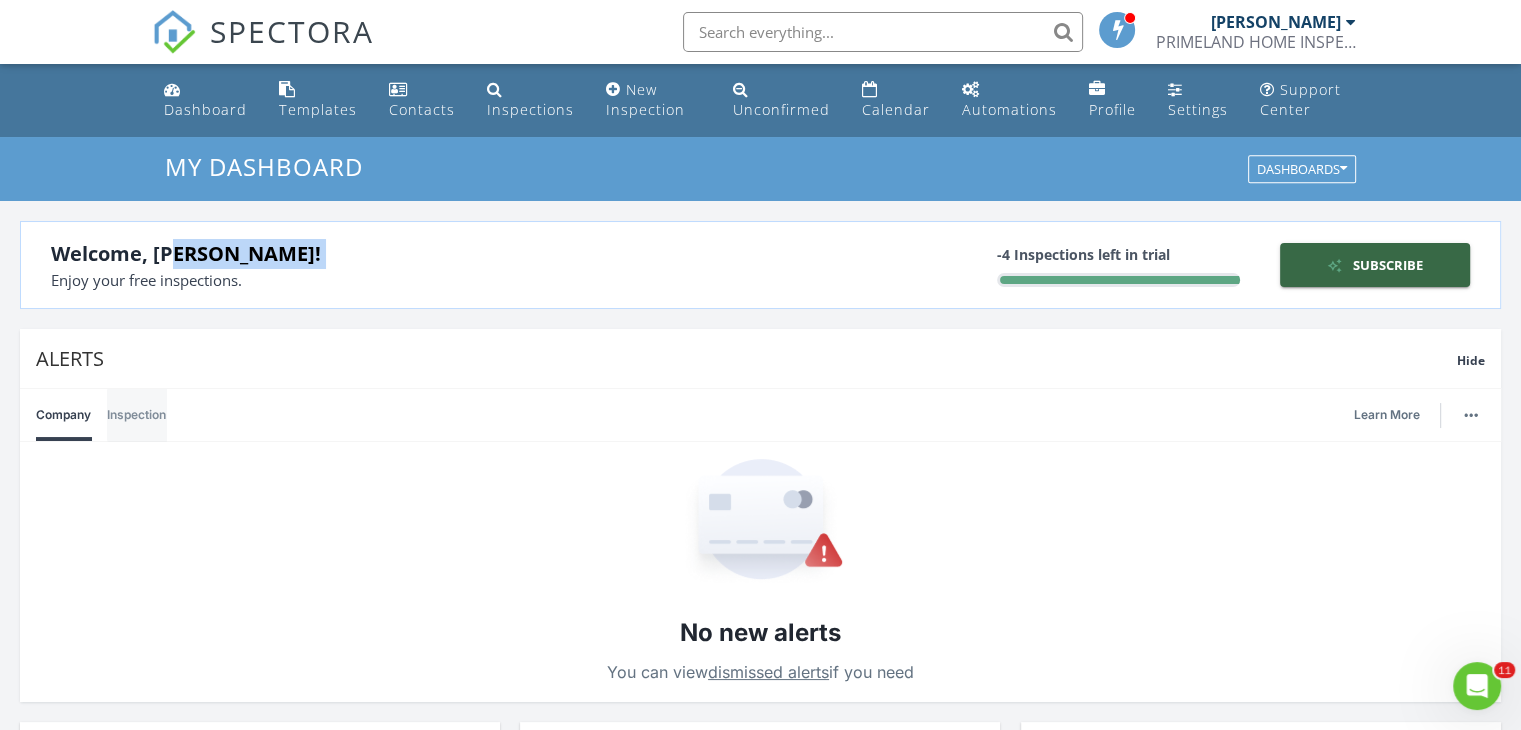 click on "Inspection" at bounding box center (136, 415) 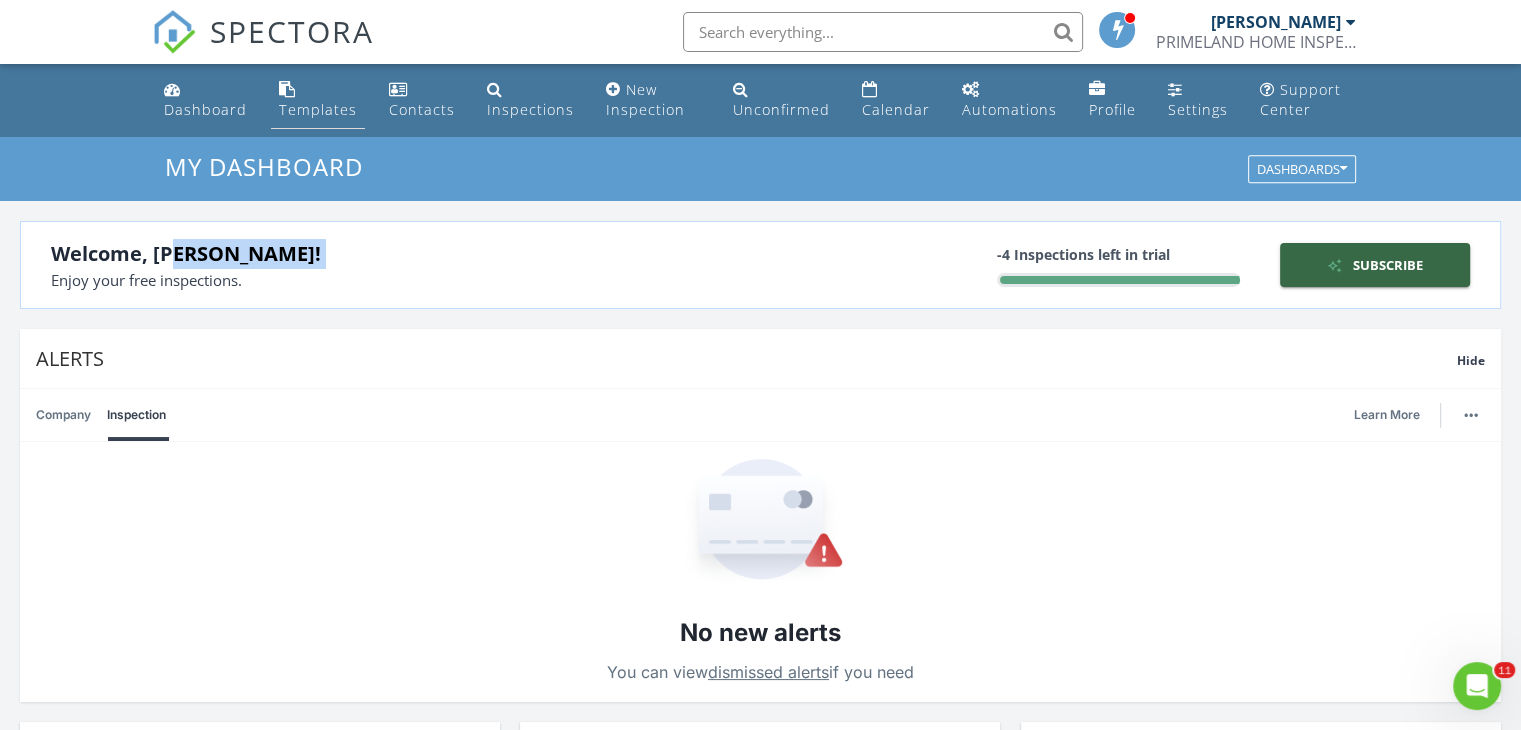 click on "Templates" at bounding box center (318, 100) 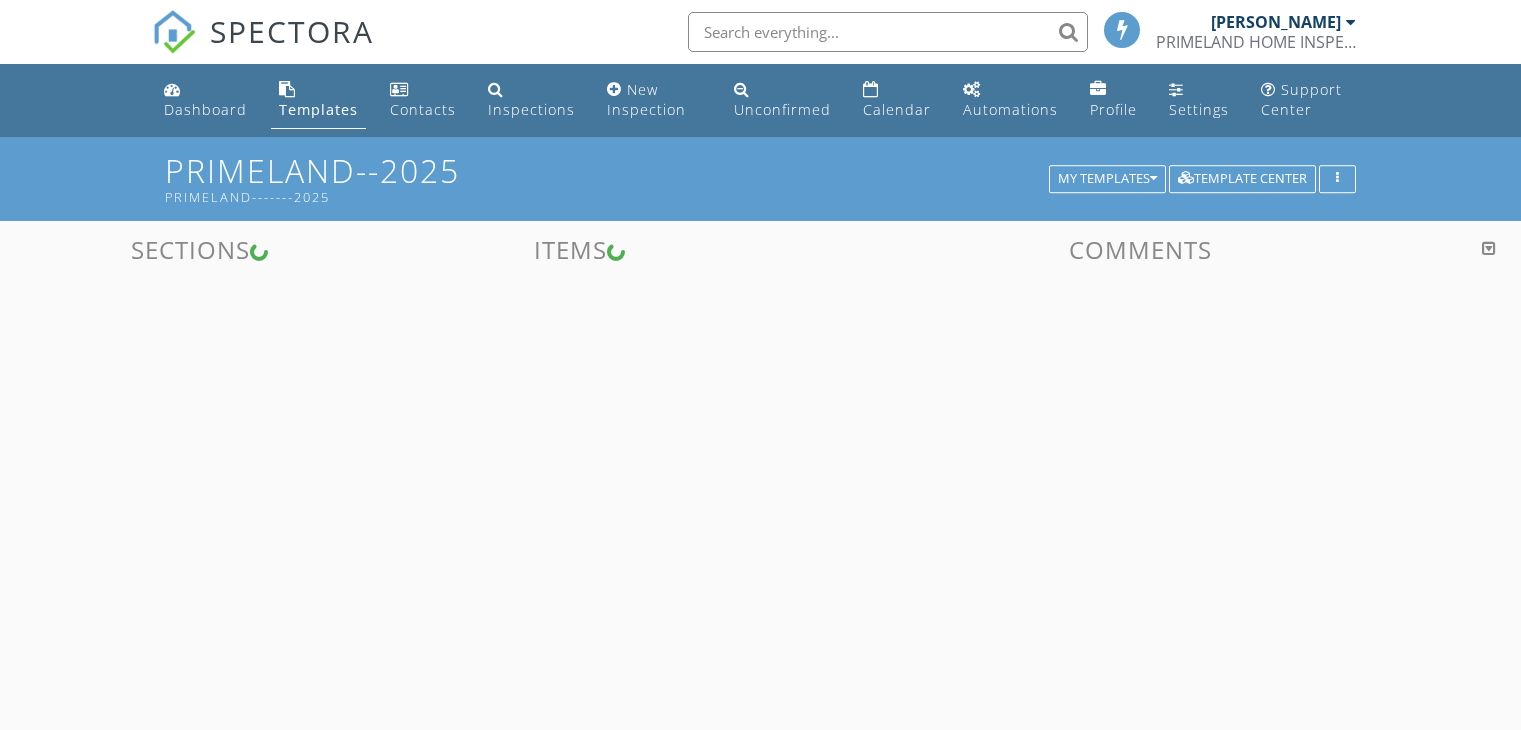 scroll, scrollTop: 0, scrollLeft: 0, axis: both 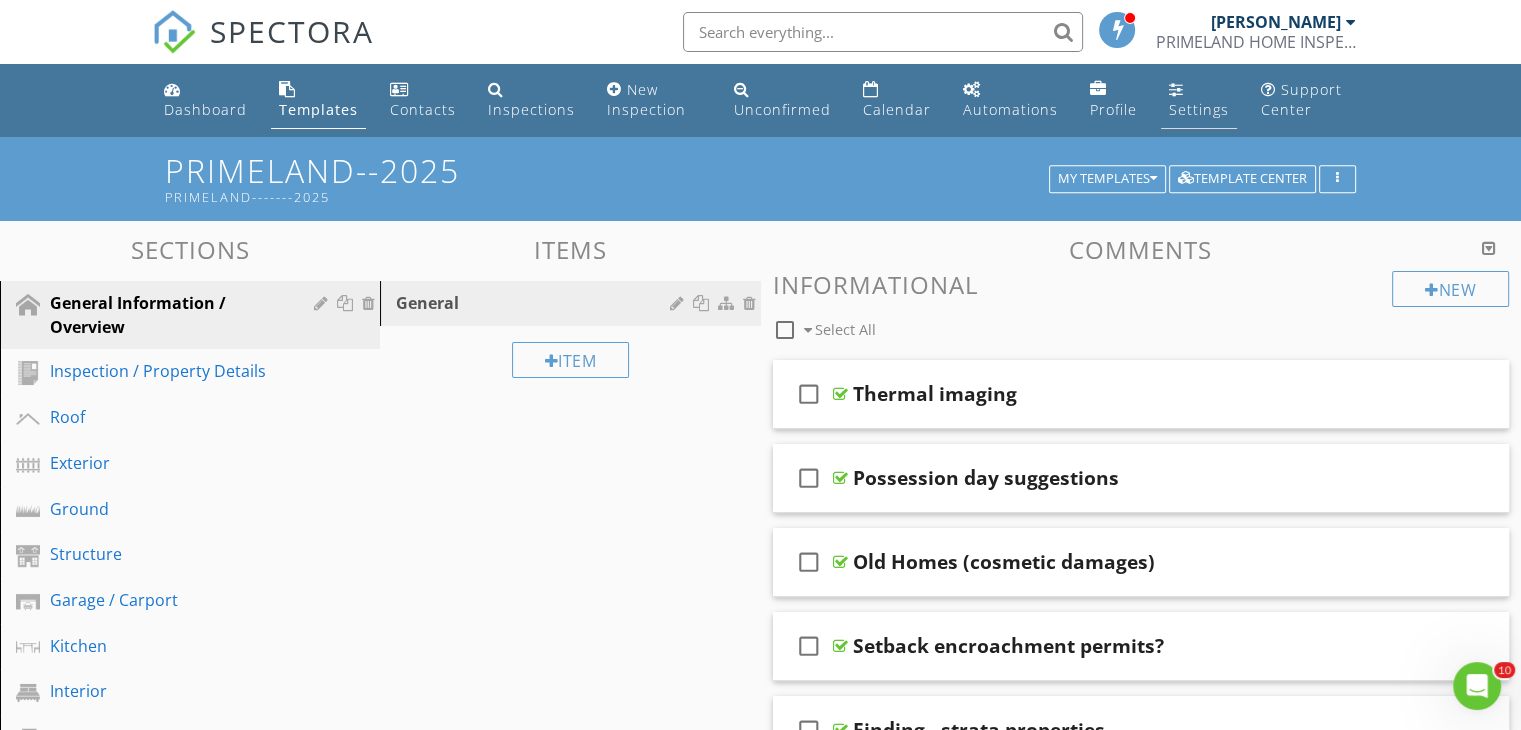 click on "Settings" at bounding box center [1199, 100] 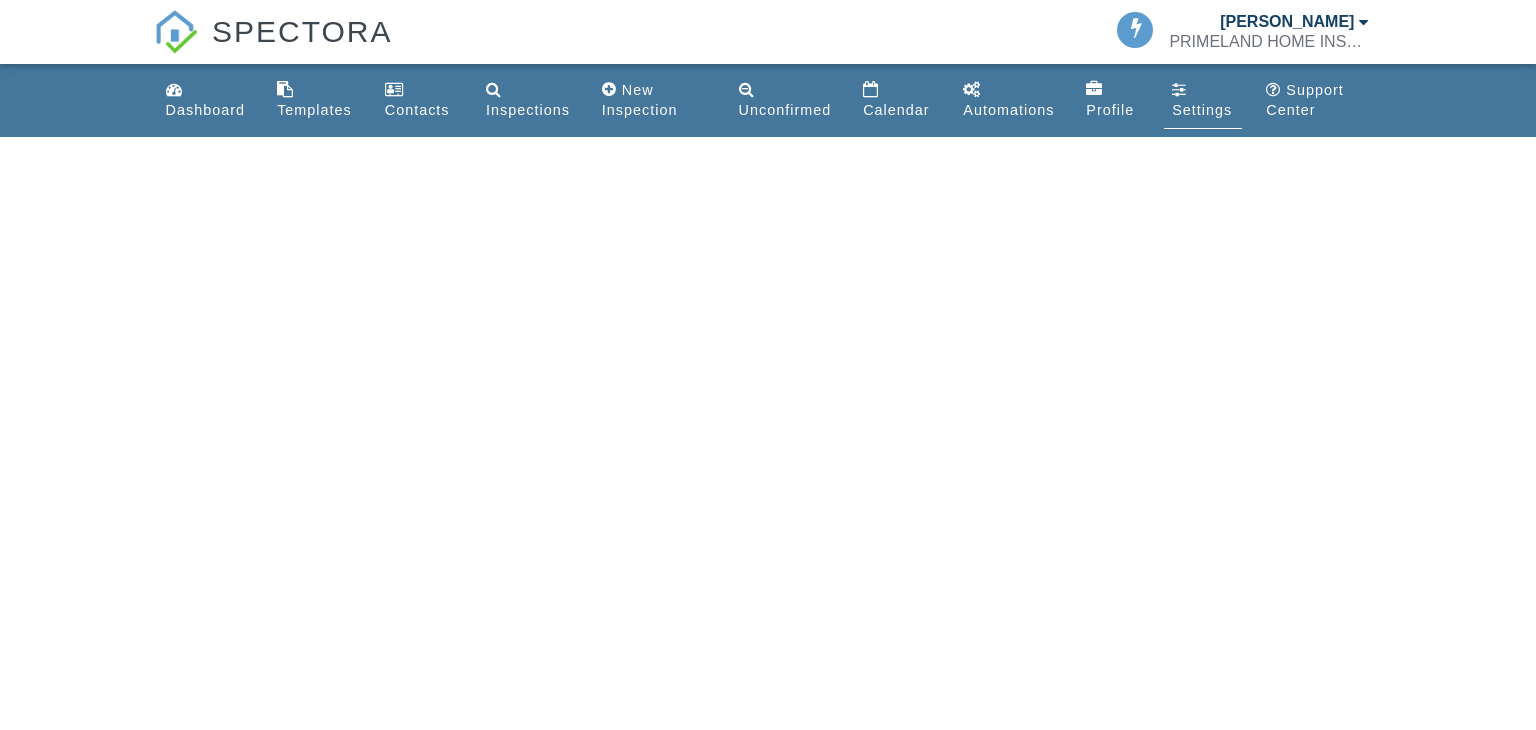 scroll, scrollTop: 0, scrollLeft: 0, axis: both 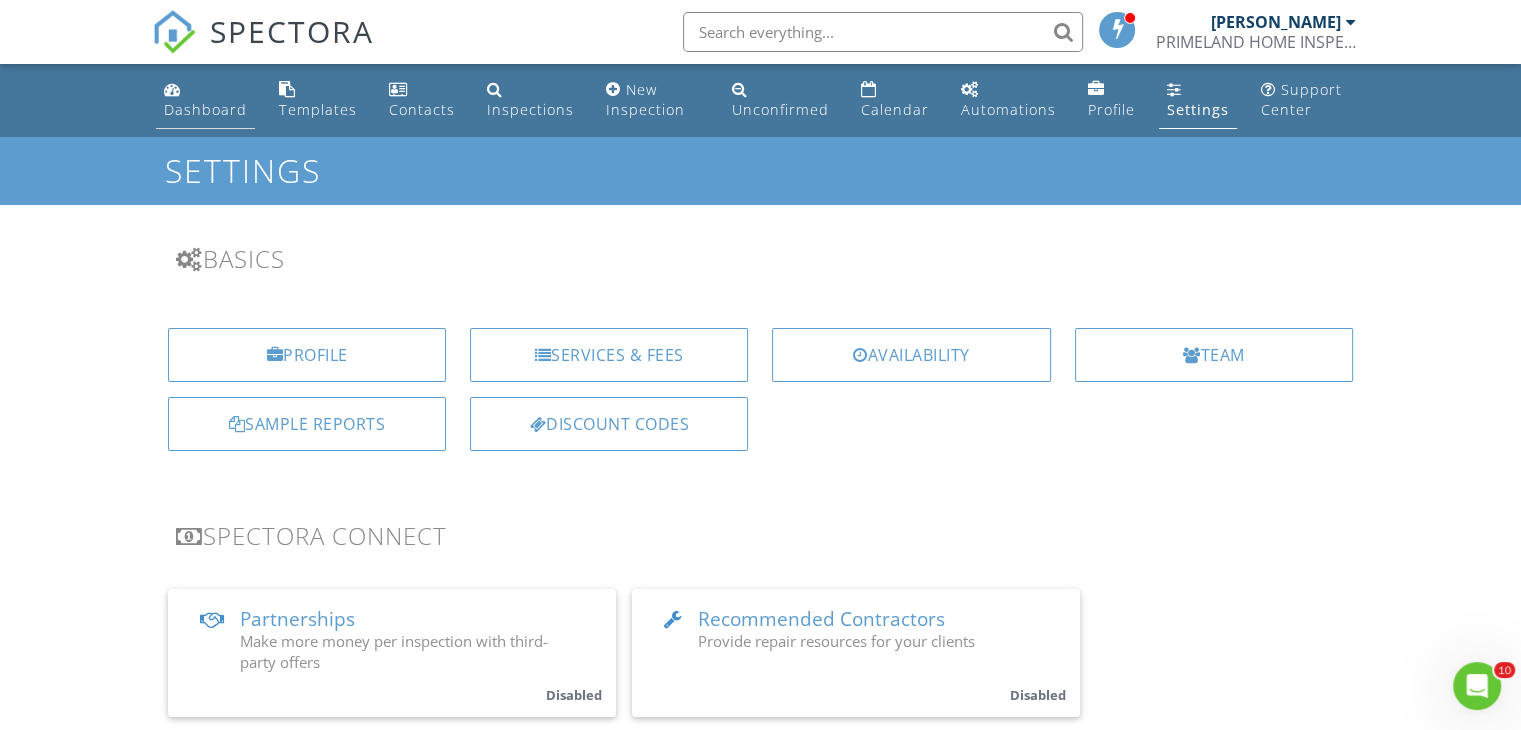 click on "Dashboard" at bounding box center (205, 100) 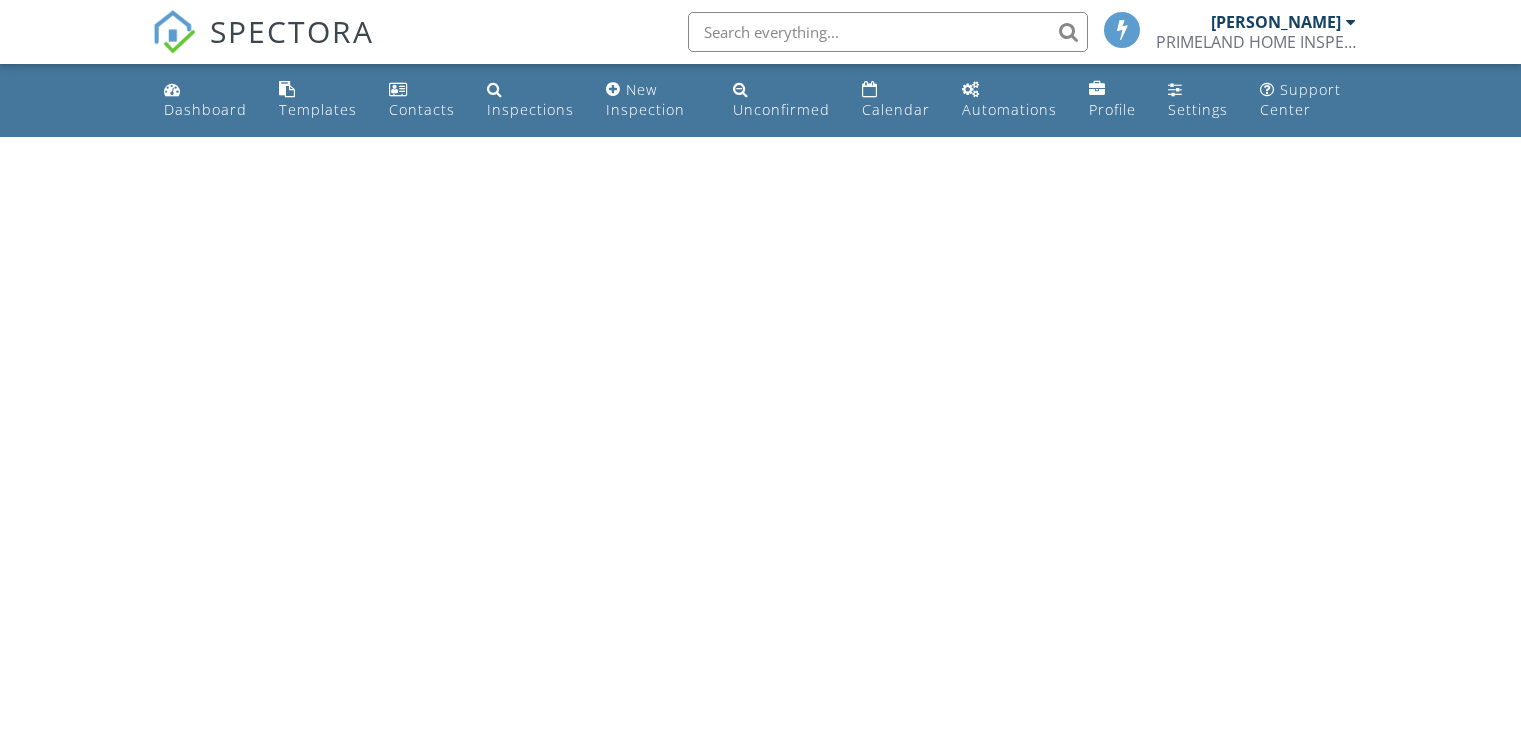 scroll, scrollTop: 0, scrollLeft: 0, axis: both 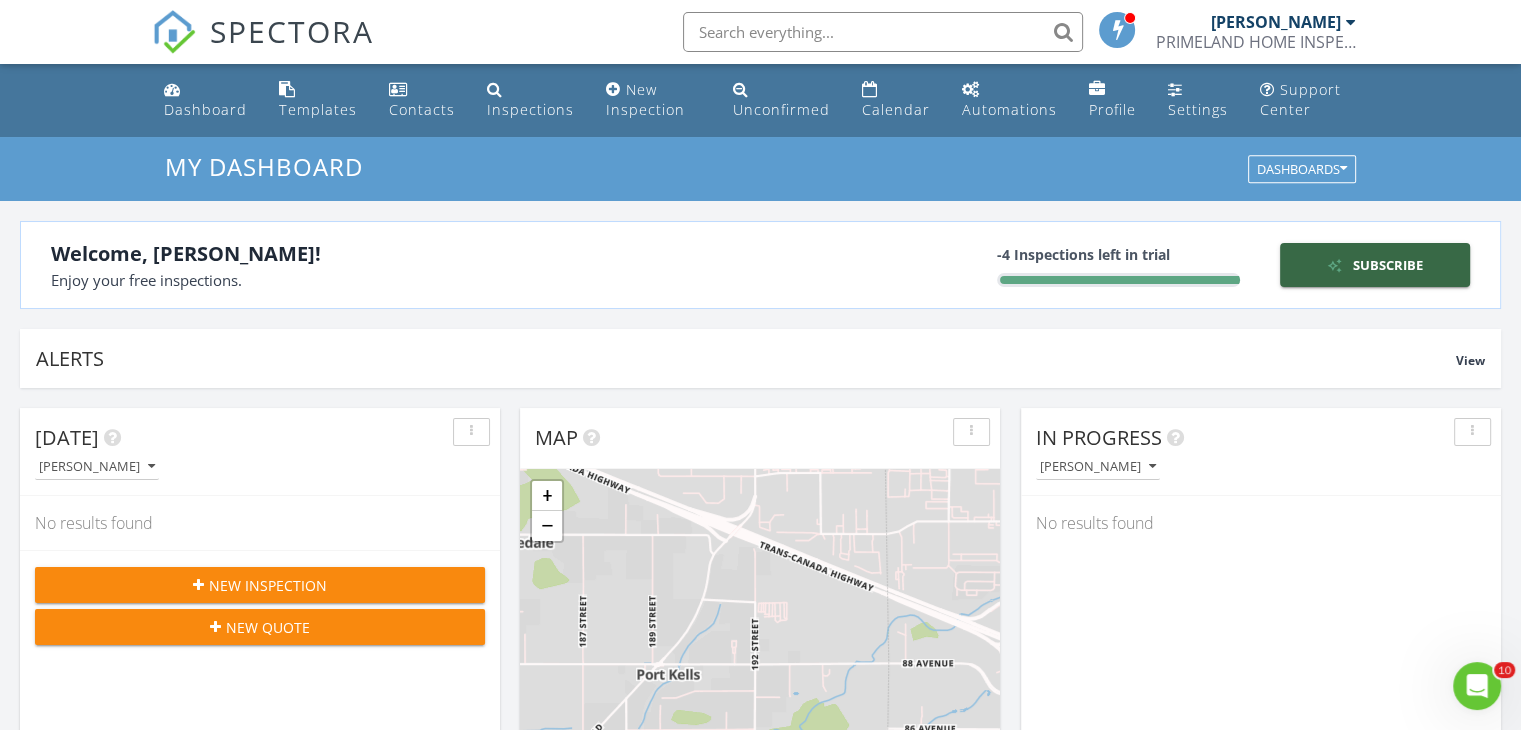 click at bounding box center [1117, 30] 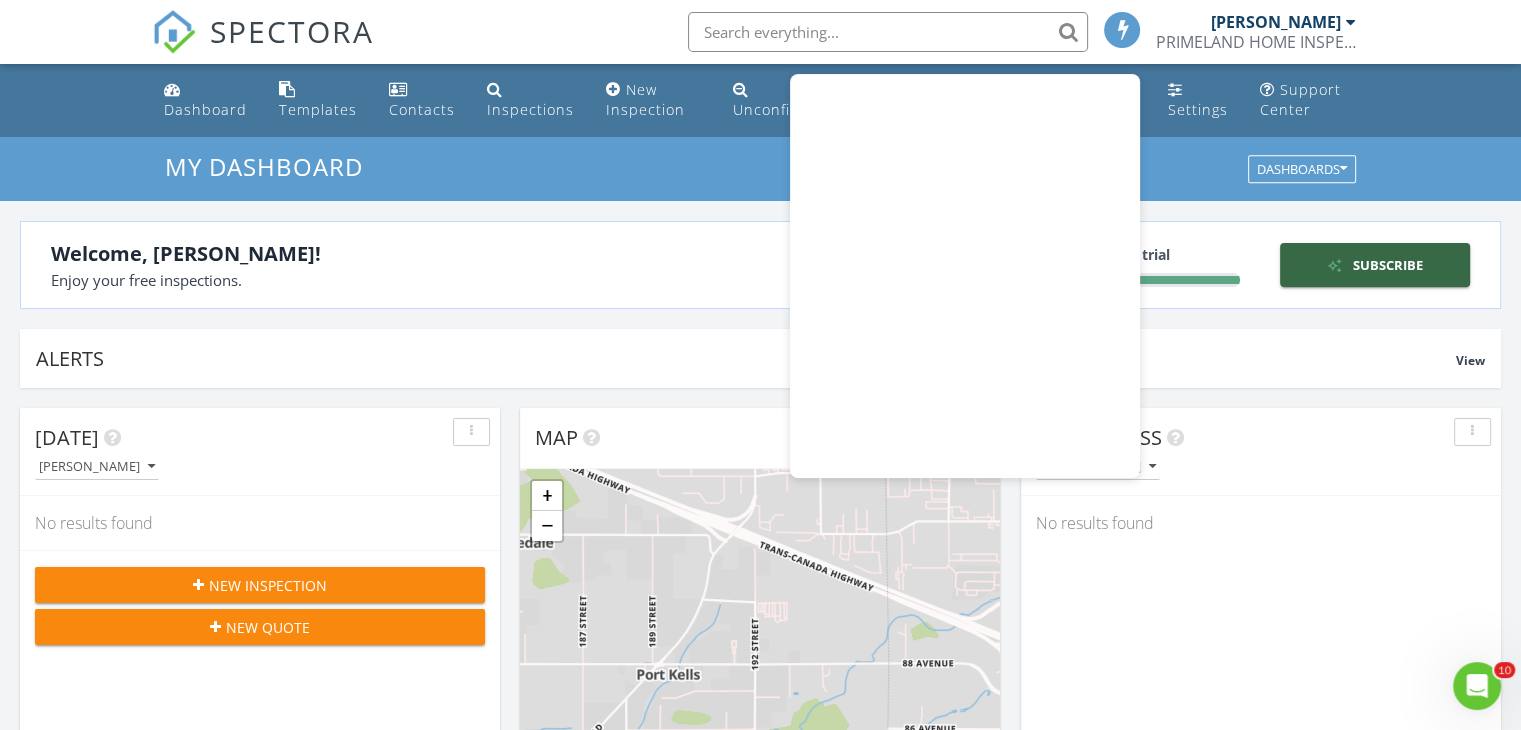 click on "Welcome, Jagjit!" at bounding box center (405, 254) 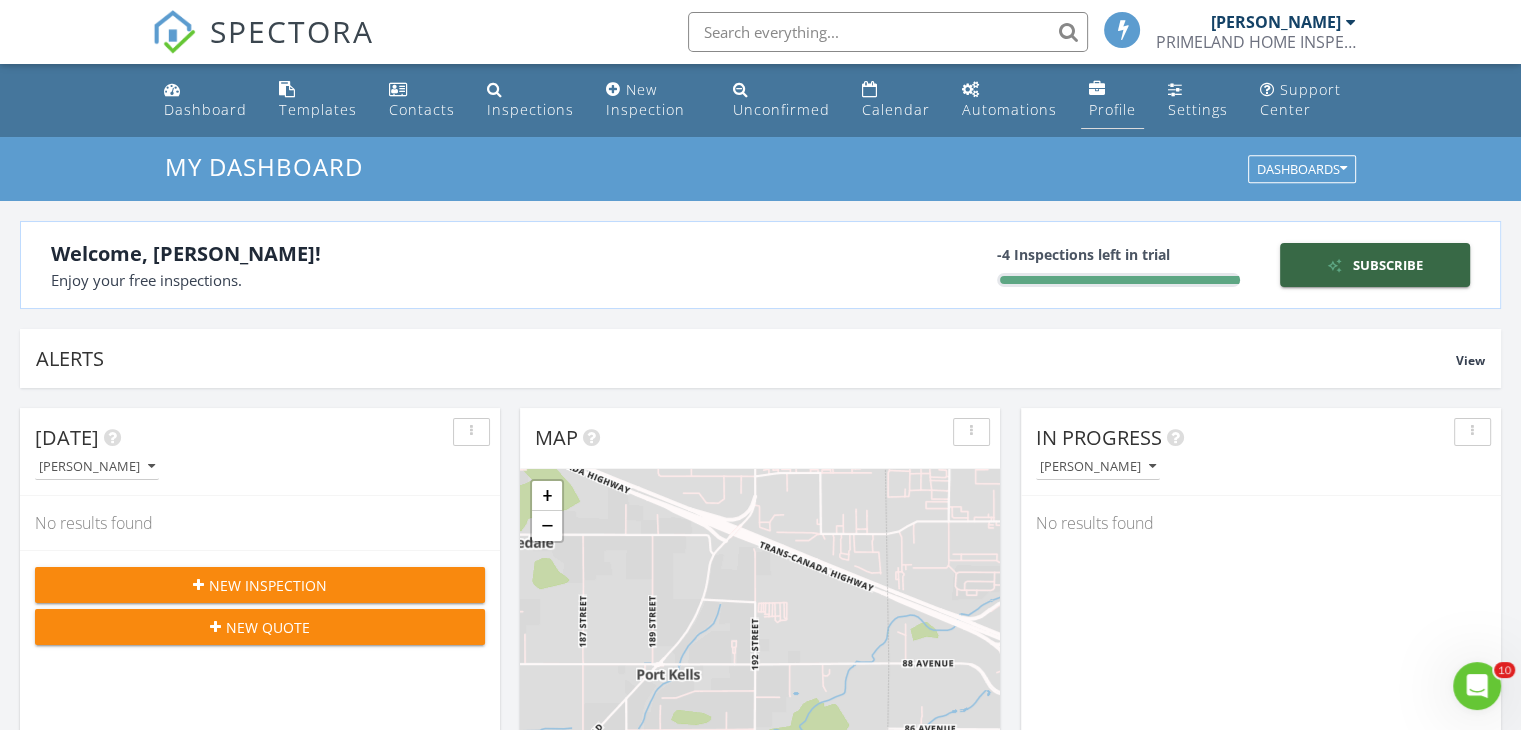 click on "Profile" at bounding box center [1112, 100] 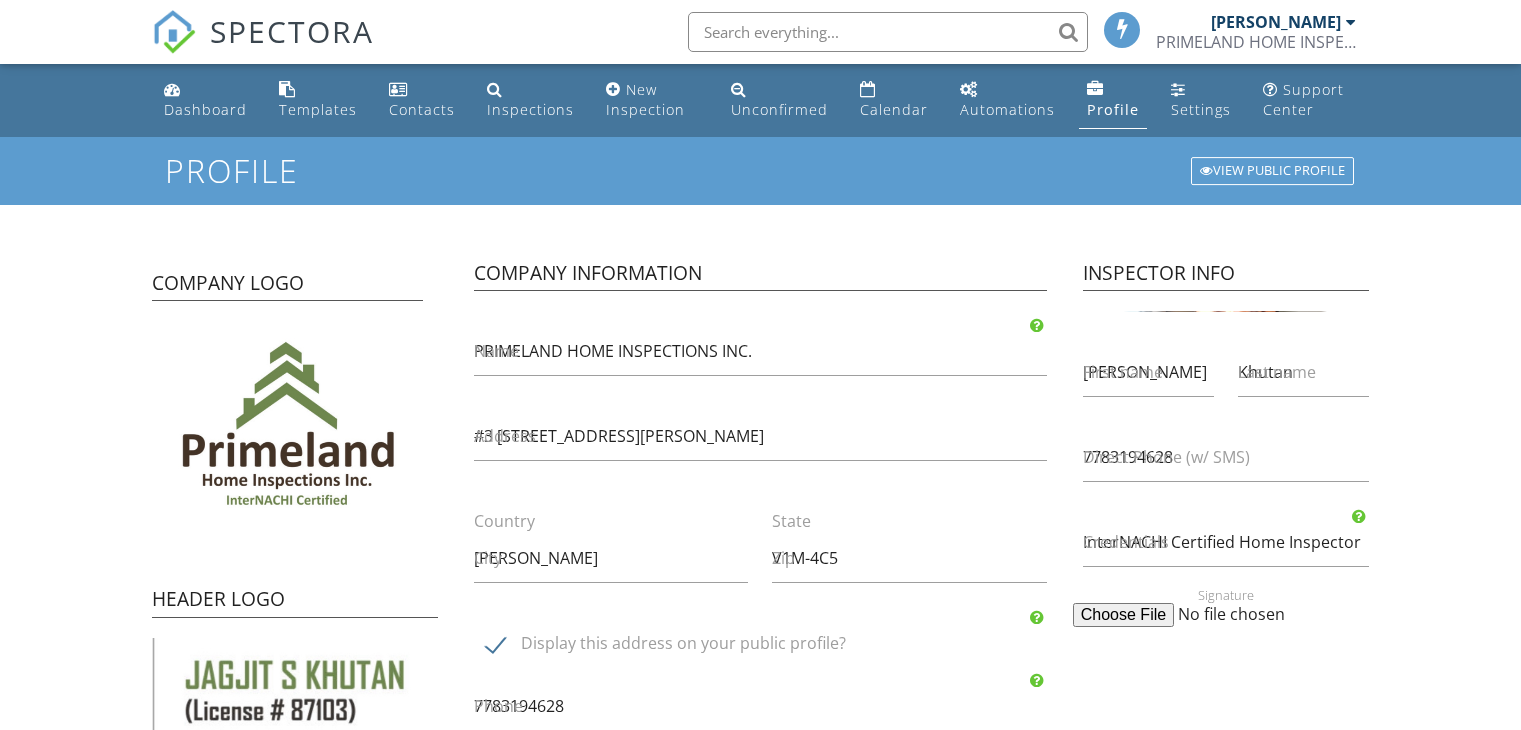scroll, scrollTop: 0, scrollLeft: 0, axis: both 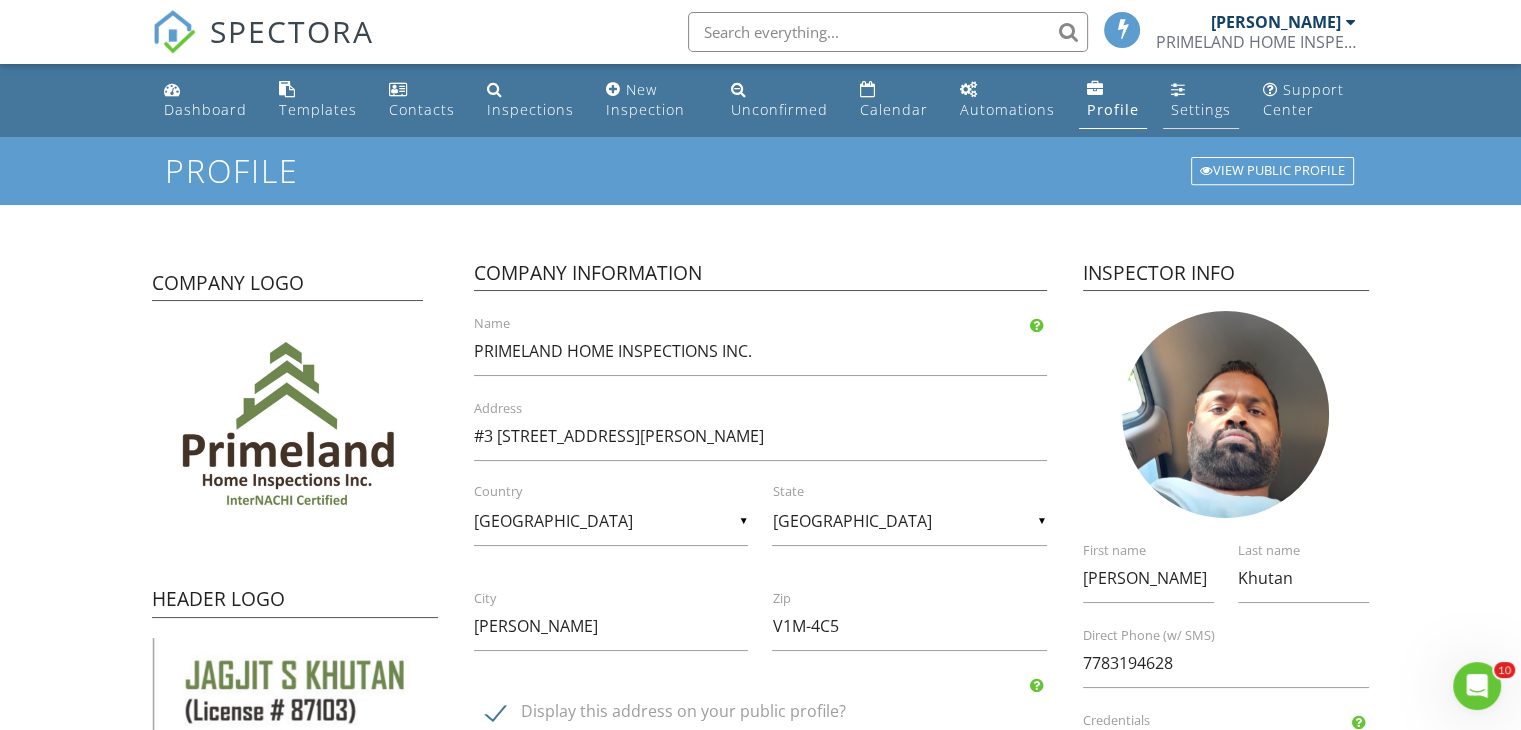 click on "Settings" at bounding box center (1201, 109) 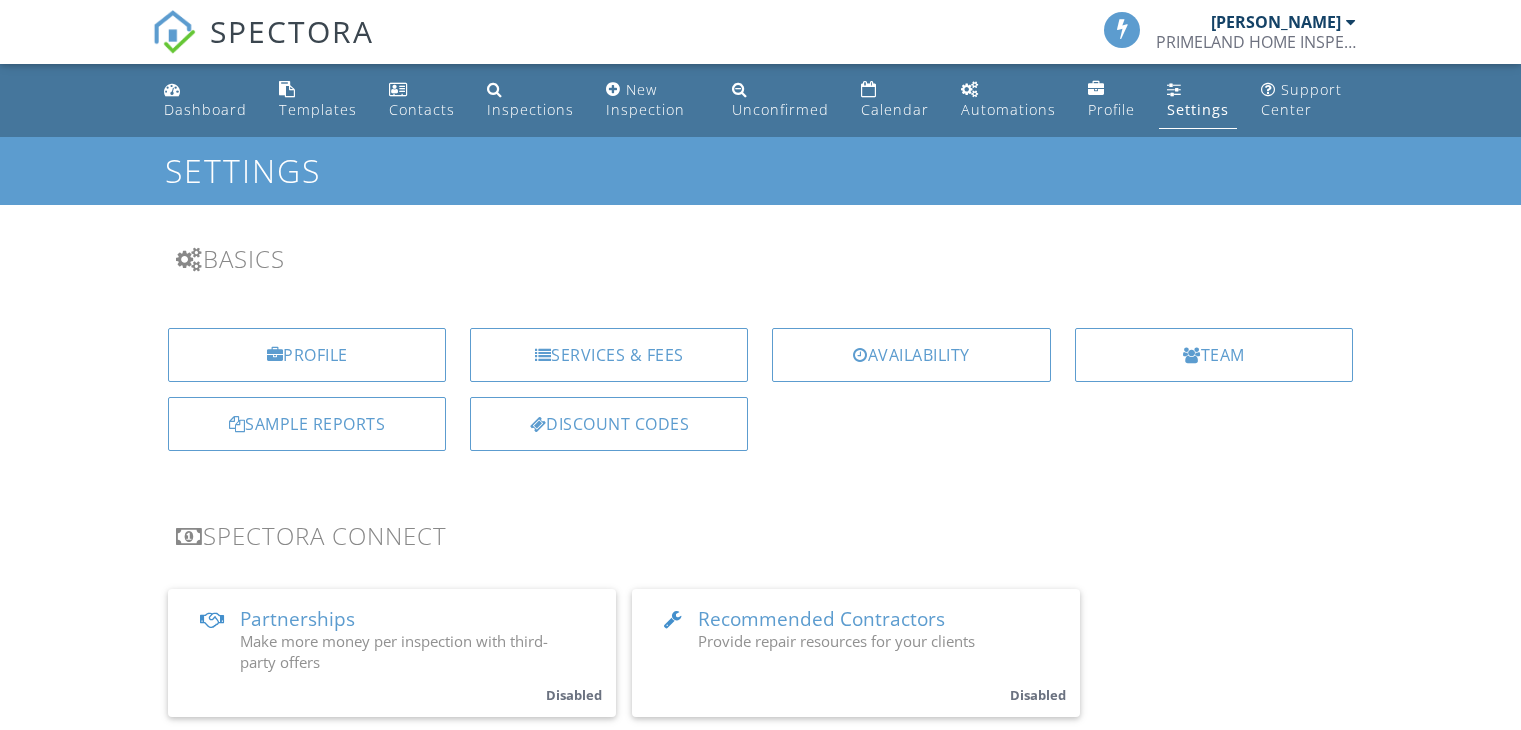 scroll, scrollTop: 0, scrollLeft: 0, axis: both 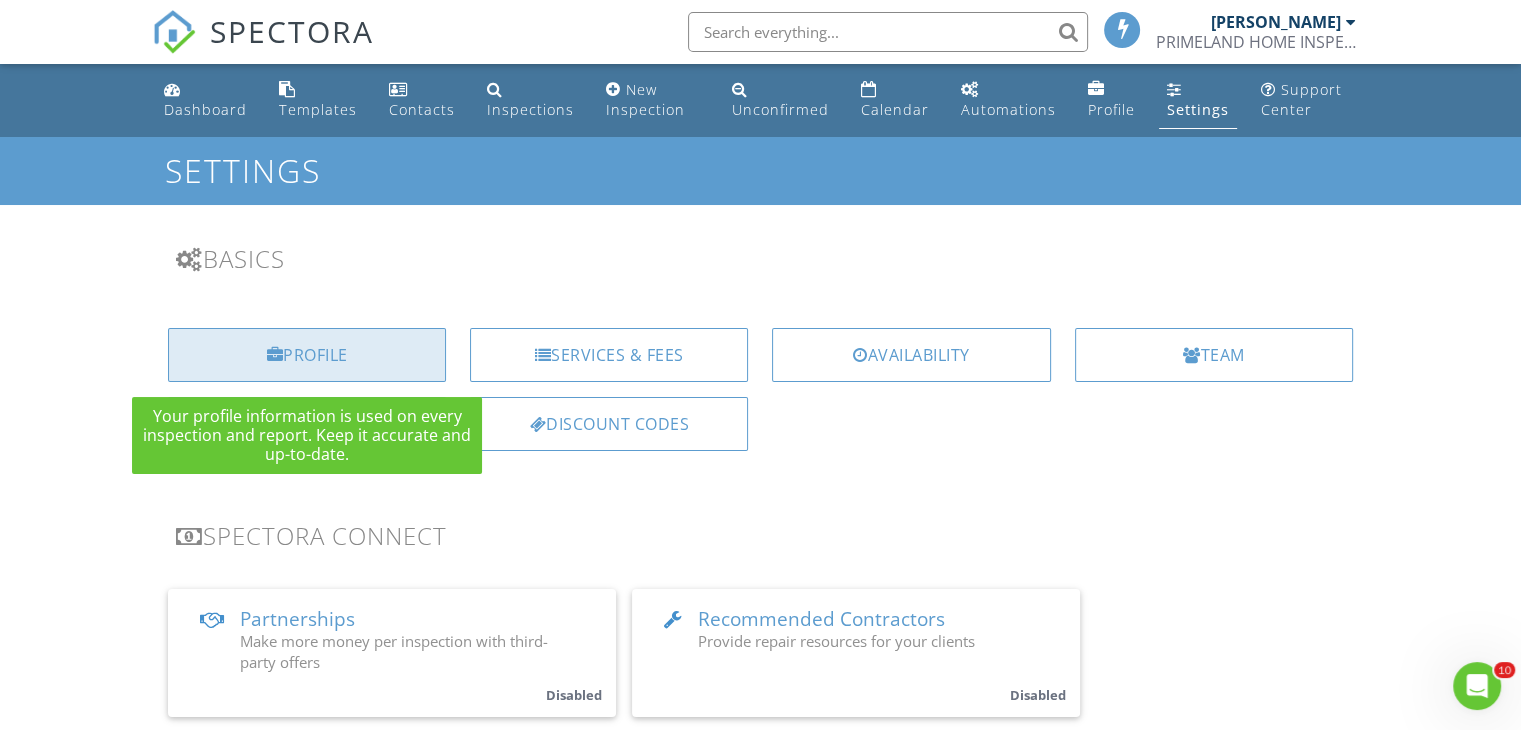 click on "Profile" at bounding box center [307, 355] 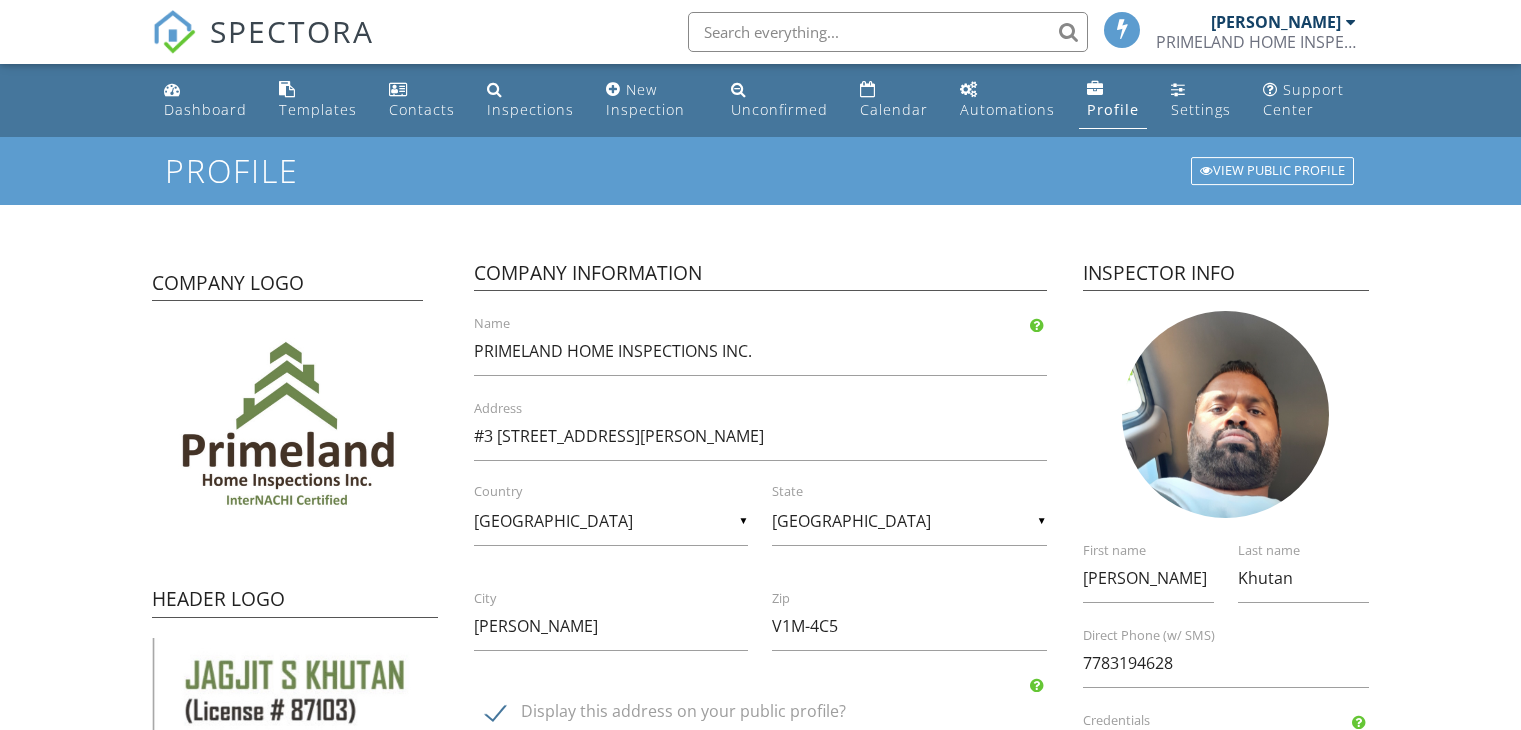 scroll, scrollTop: 0, scrollLeft: 0, axis: both 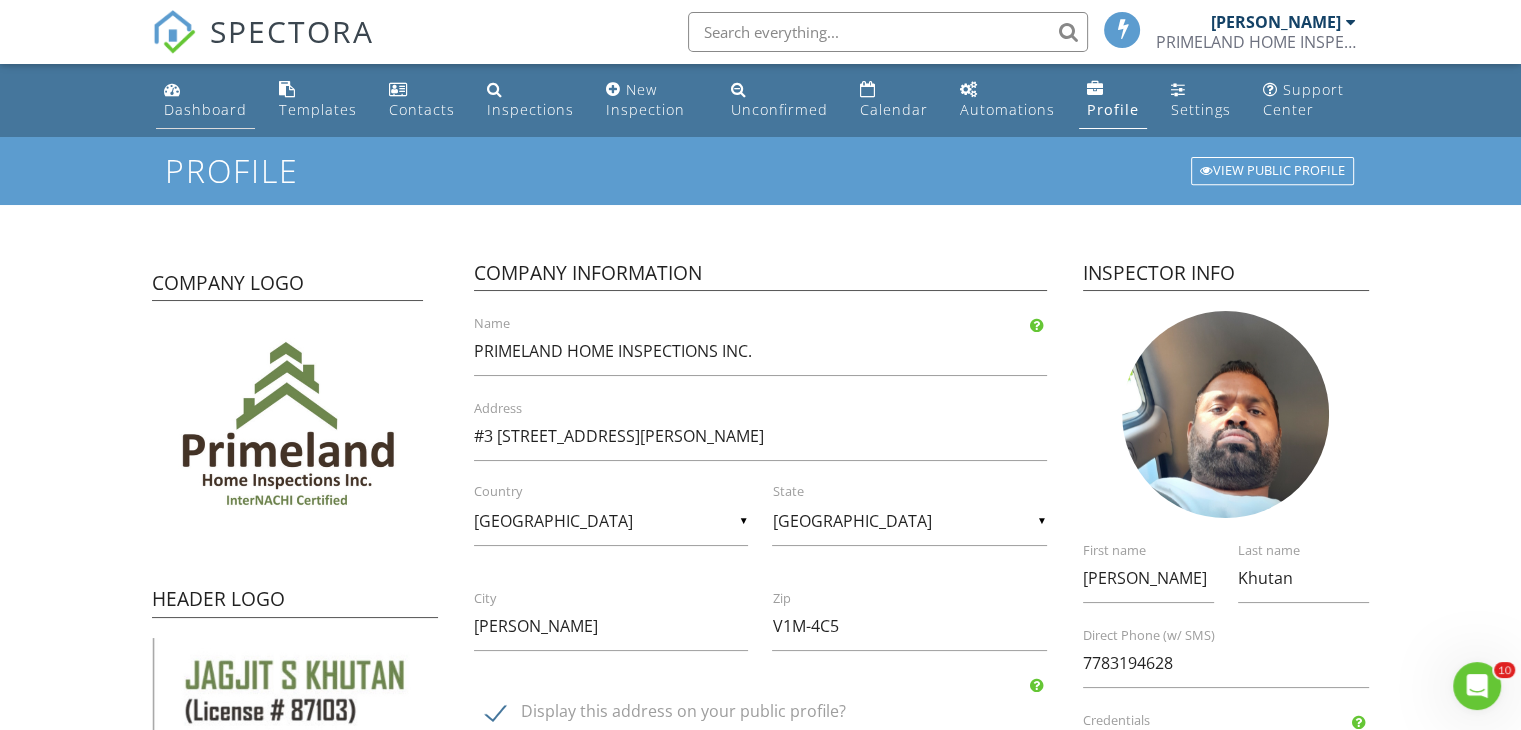 click on "Dashboard" at bounding box center (205, 109) 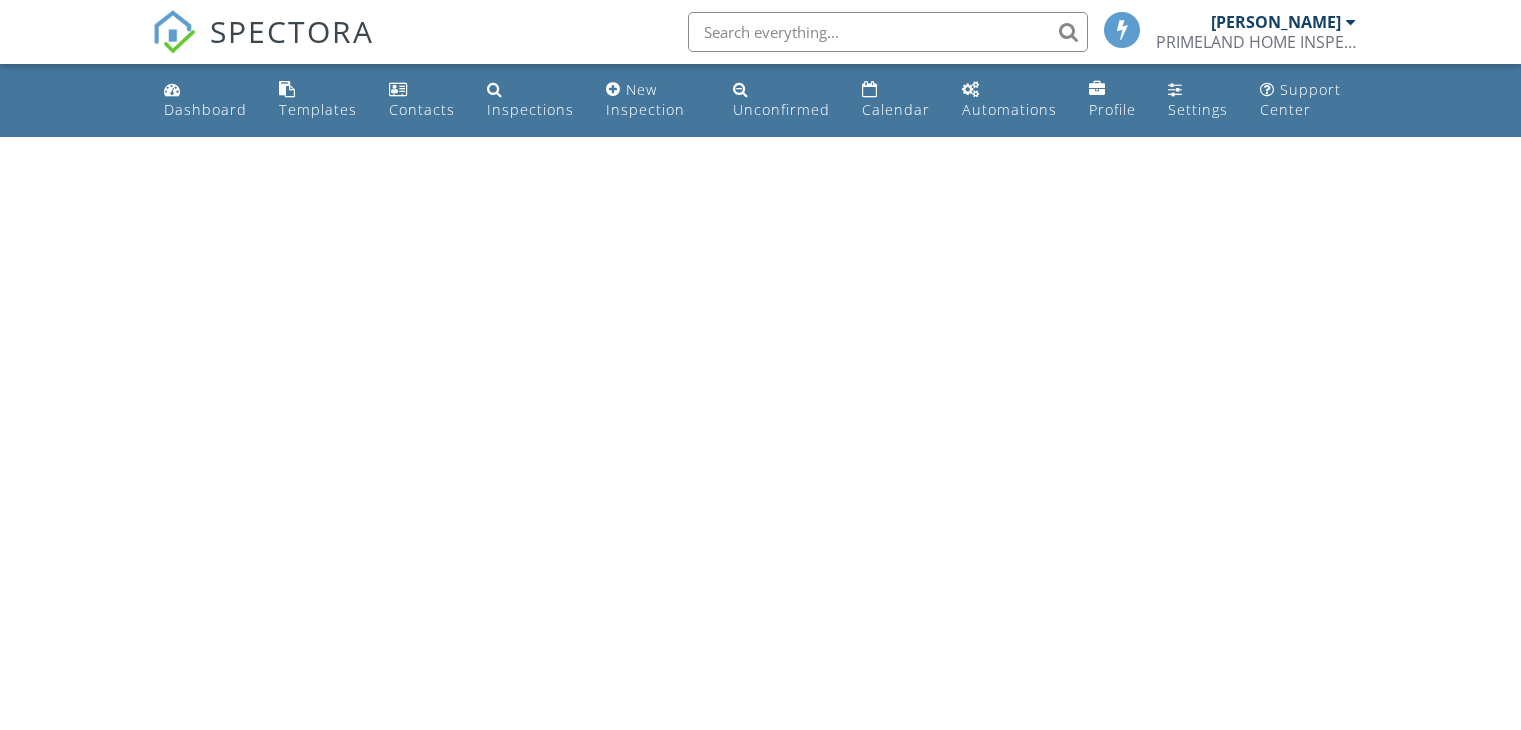 scroll, scrollTop: 0, scrollLeft: 0, axis: both 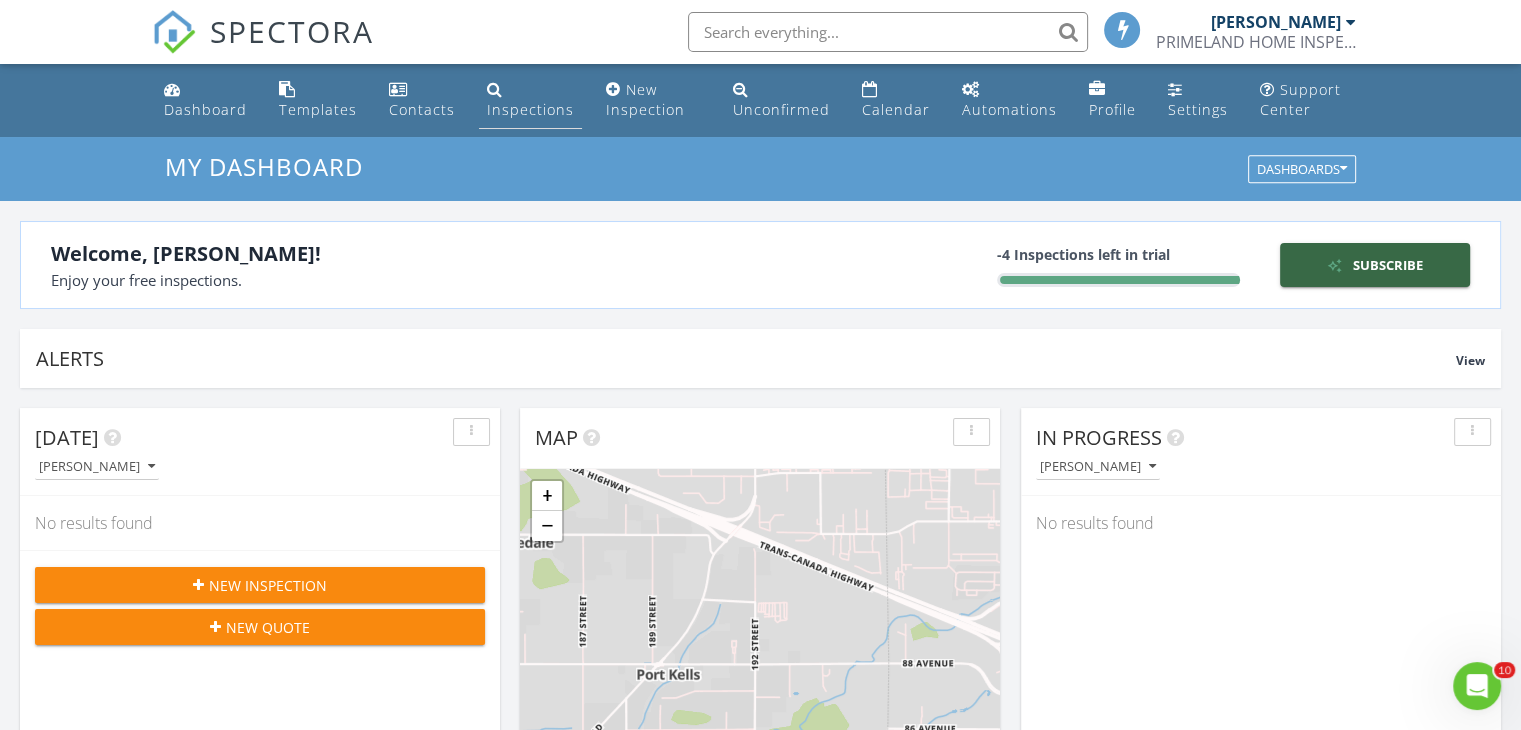 click on "Inspections" at bounding box center (530, 109) 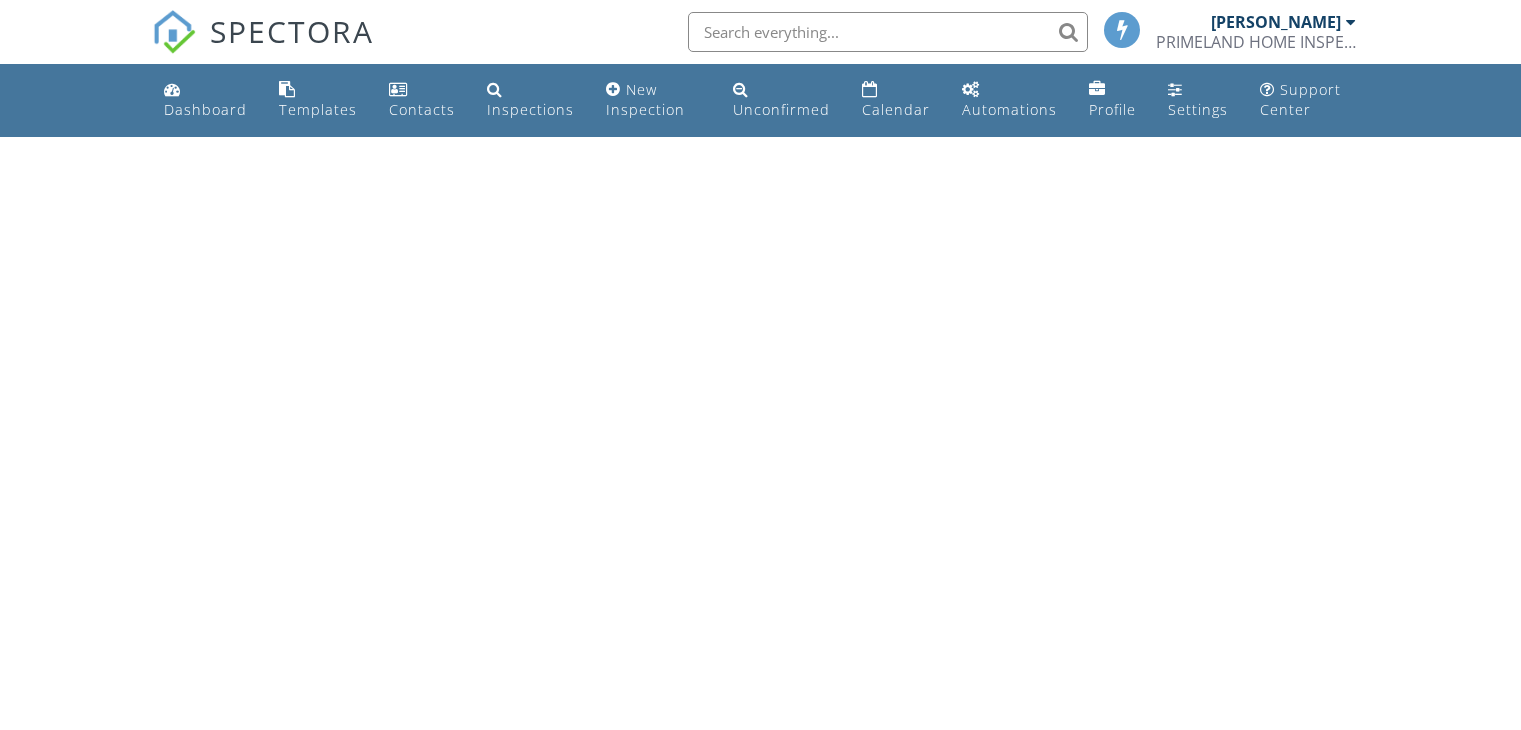 scroll, scrollTop: 0, scrollLeft: 0, axis: both 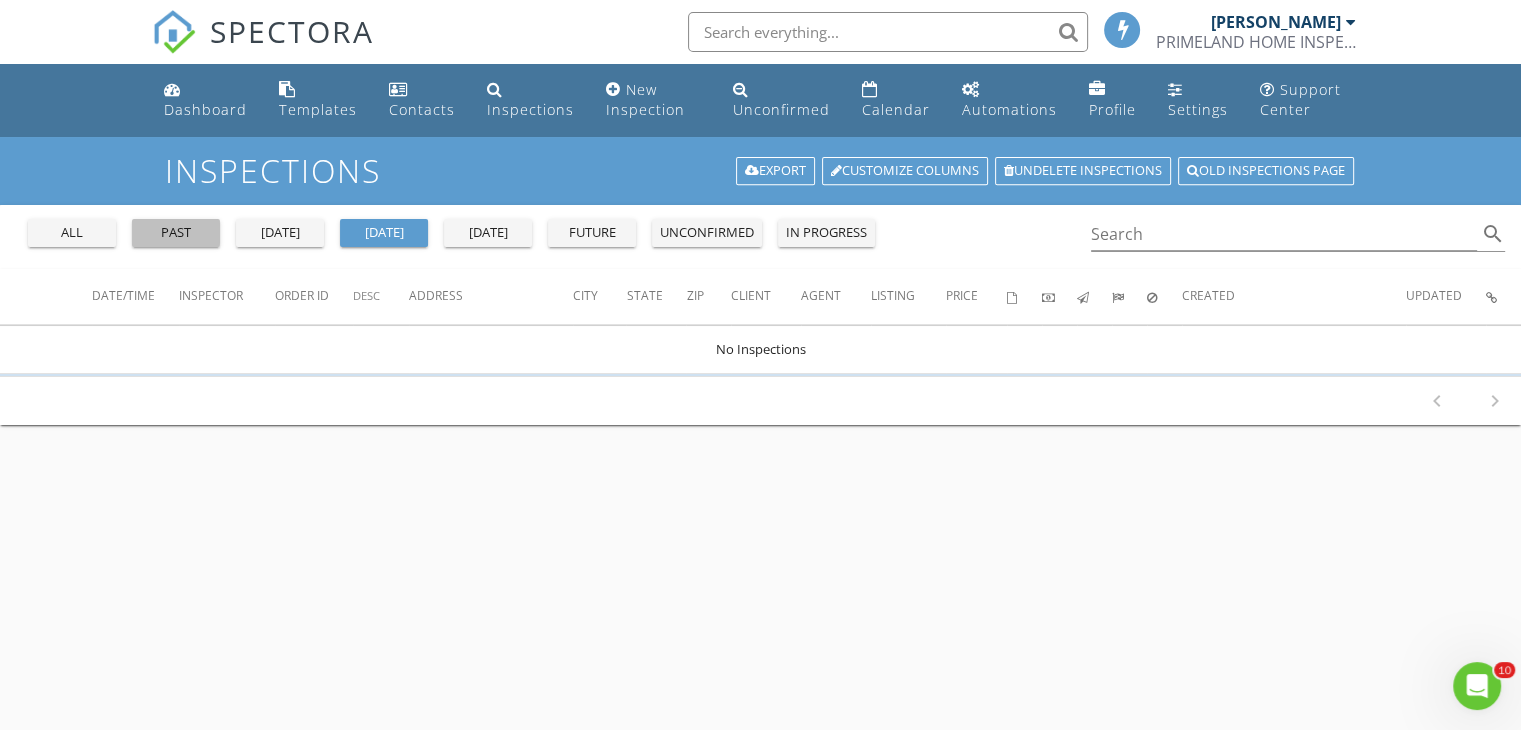 click on "past" at bounding box center (176, 233) 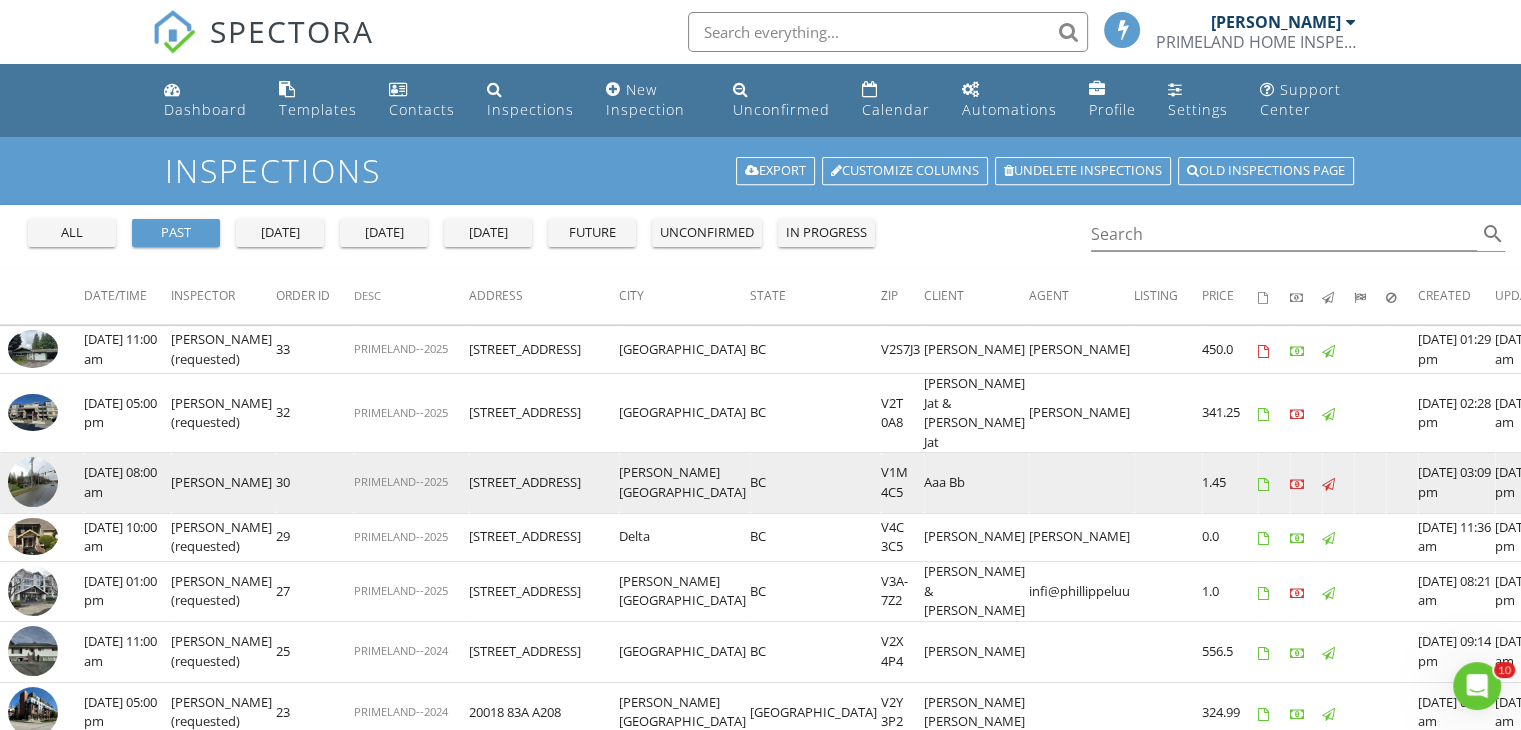 click at bounding box center [33, 482] 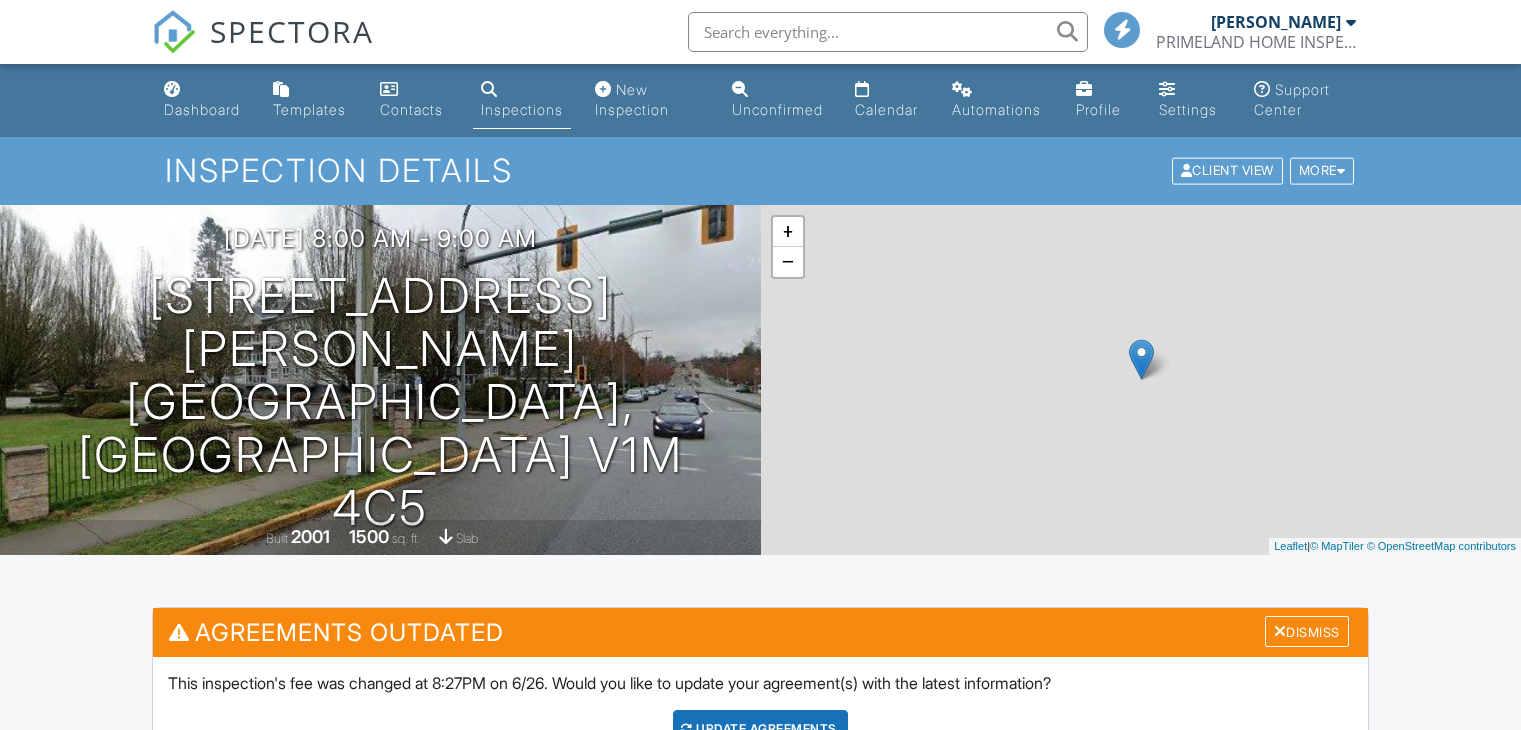 scroll, scrollTop: 0, scrollLeft: 0, axis: both 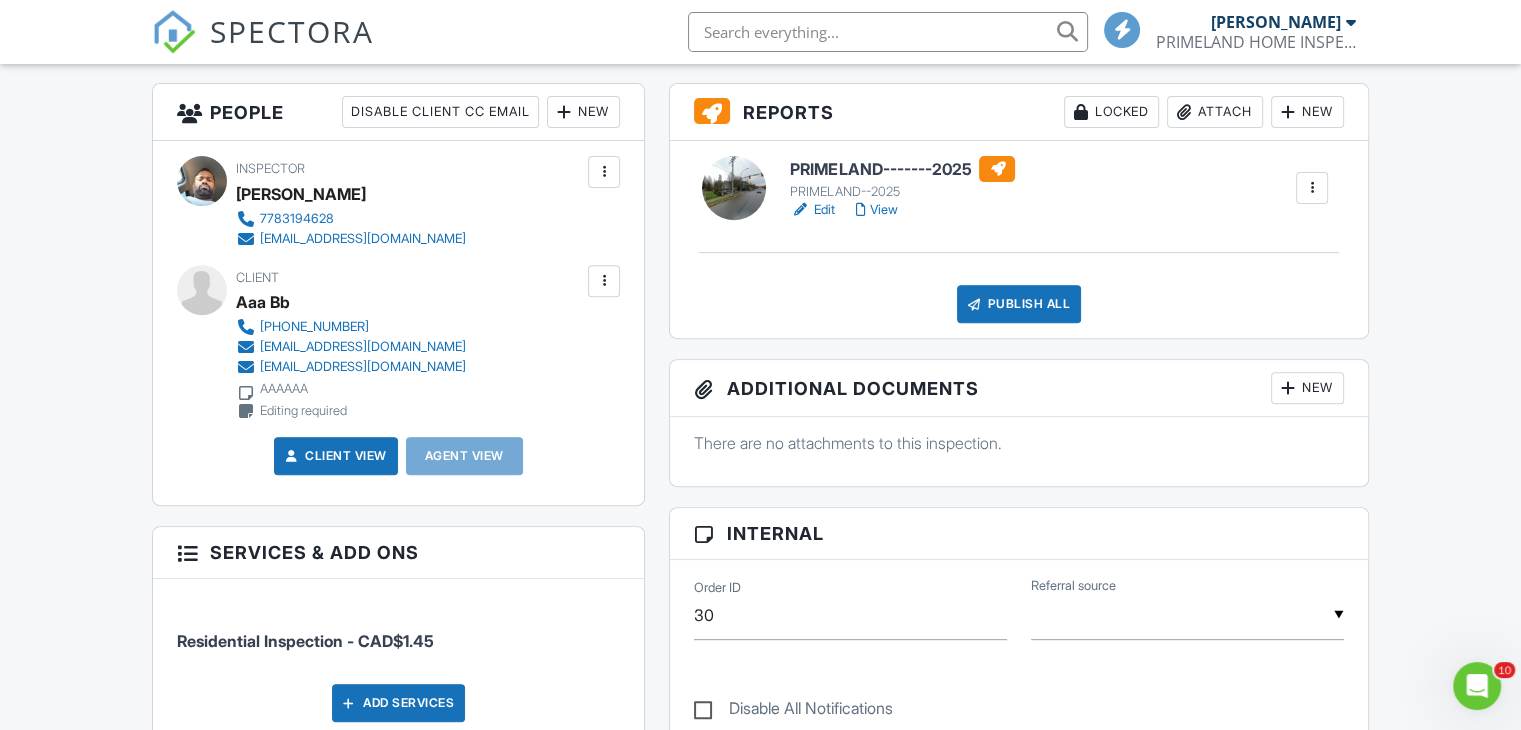 click on "View" at bounding box center [876, 210] 